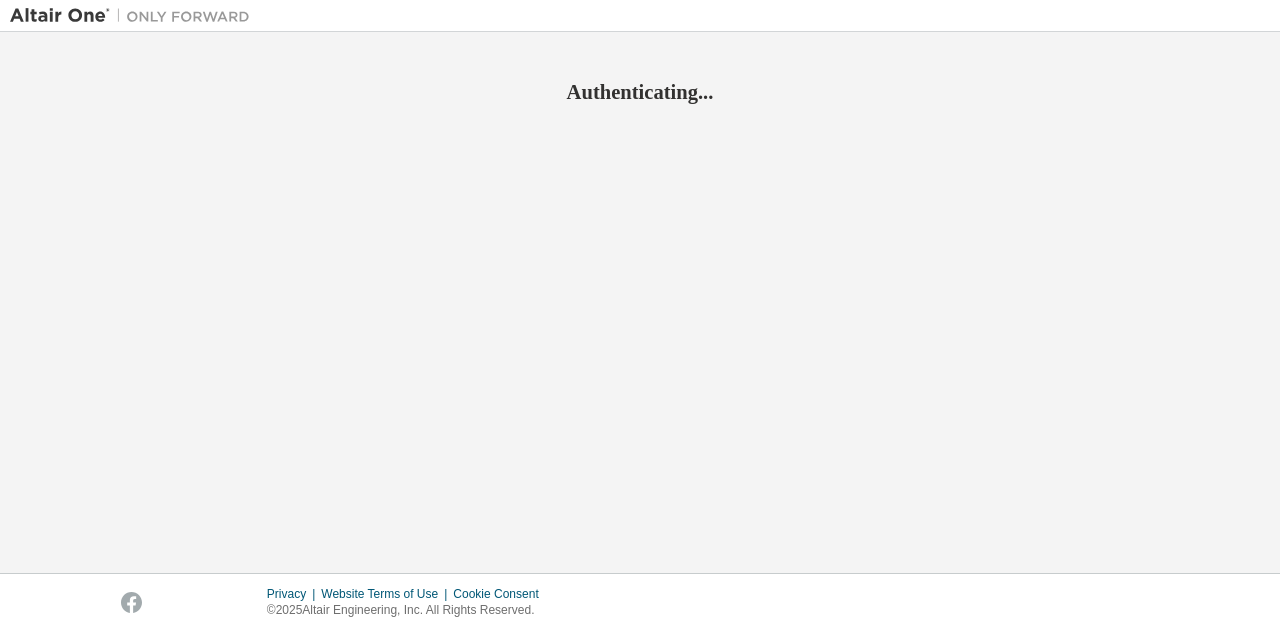 scroll, scrollTop: 0, scrollLeft: 0, axis: both 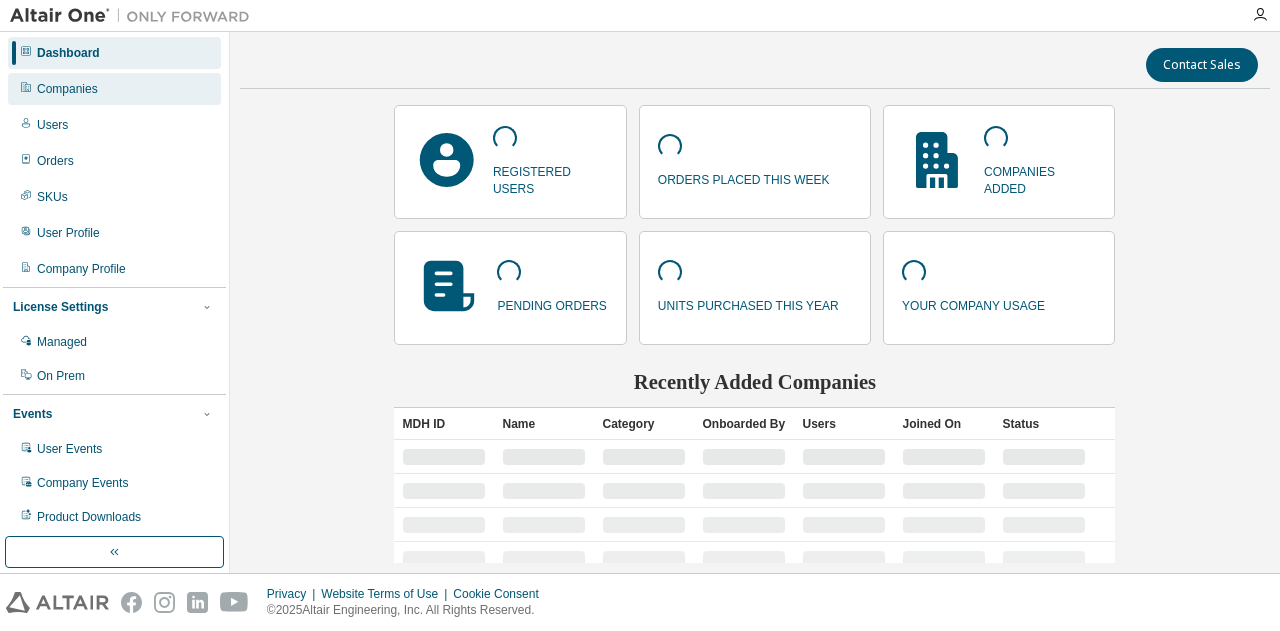 click on "Companies" at bounding box center (67, 89) 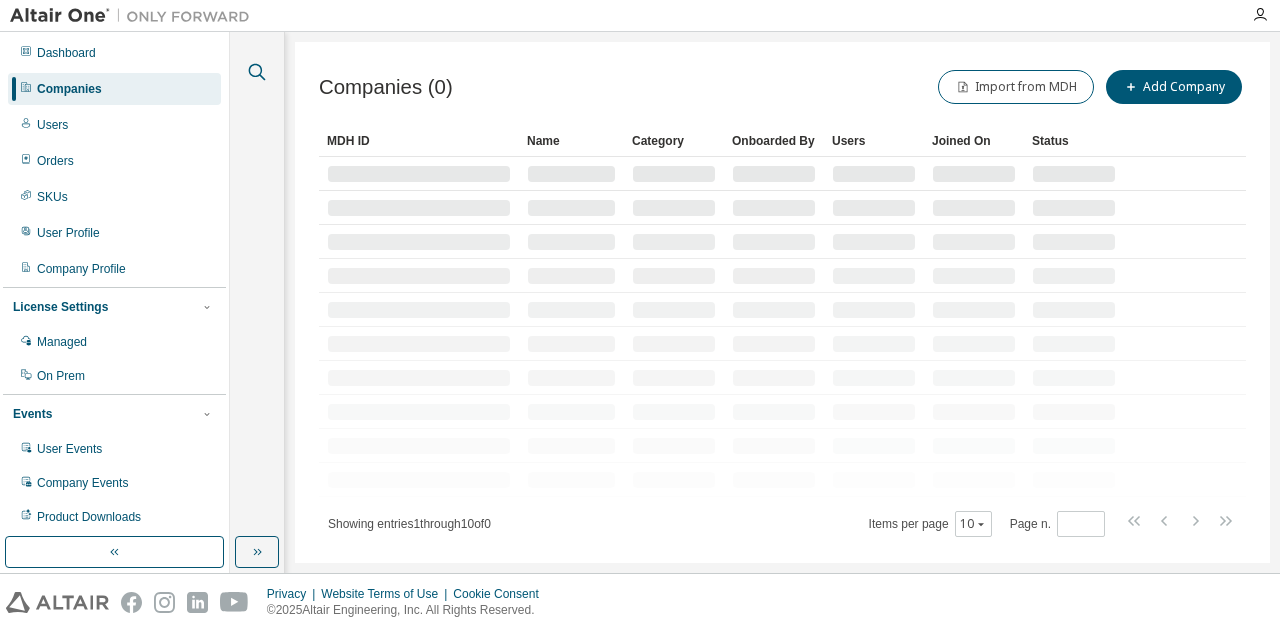 click 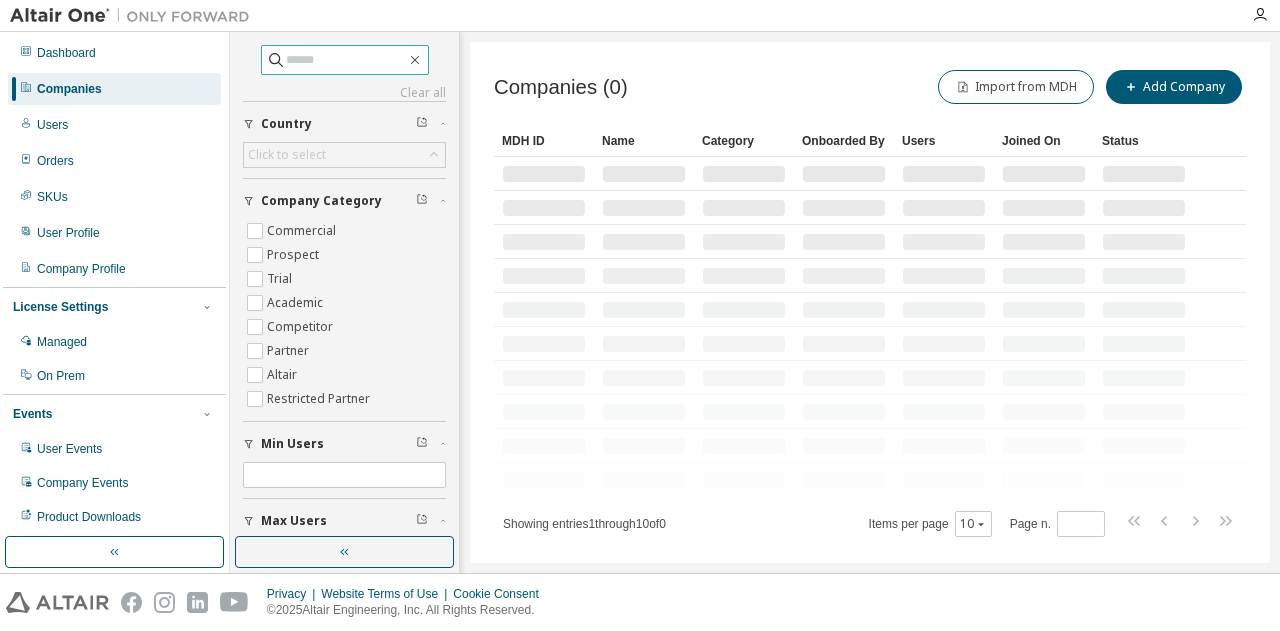 click at bounding box center [346, 60] 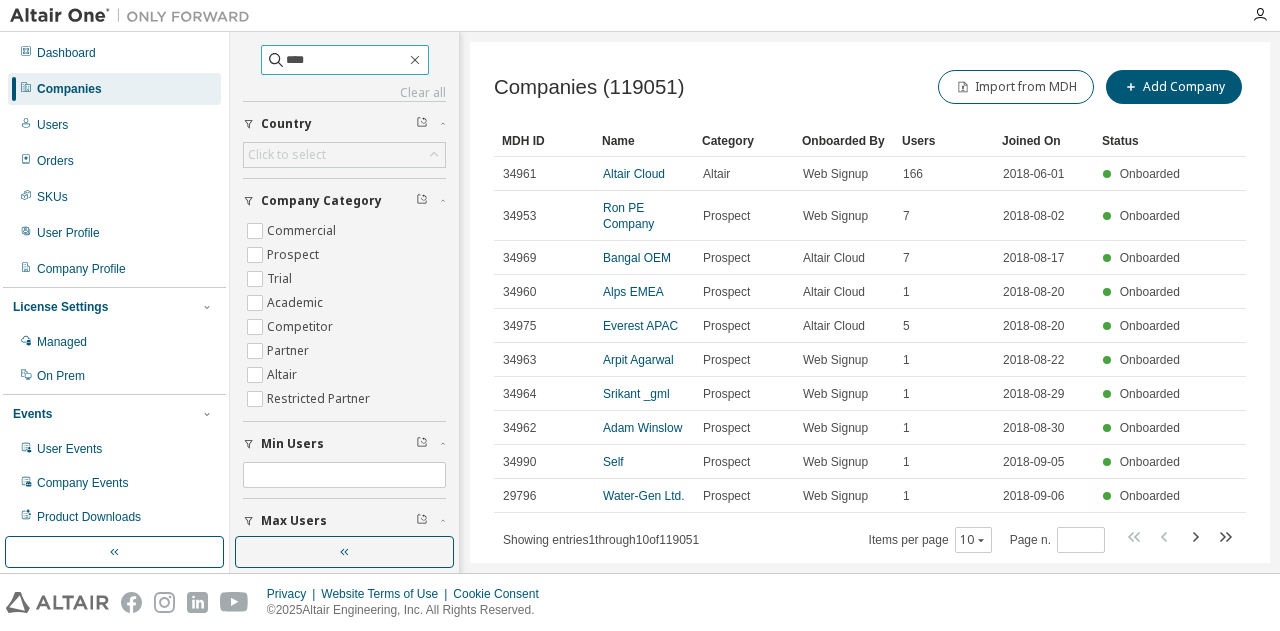 type on "****" 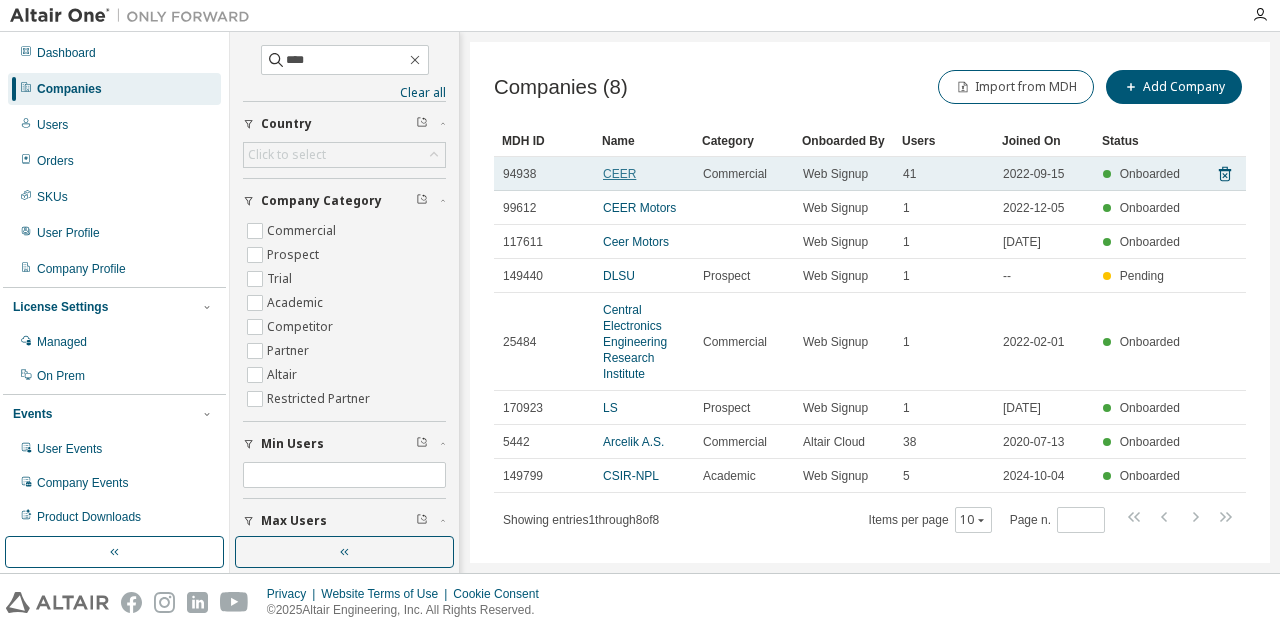 click on "CEER" at bounding box center (619, 174) 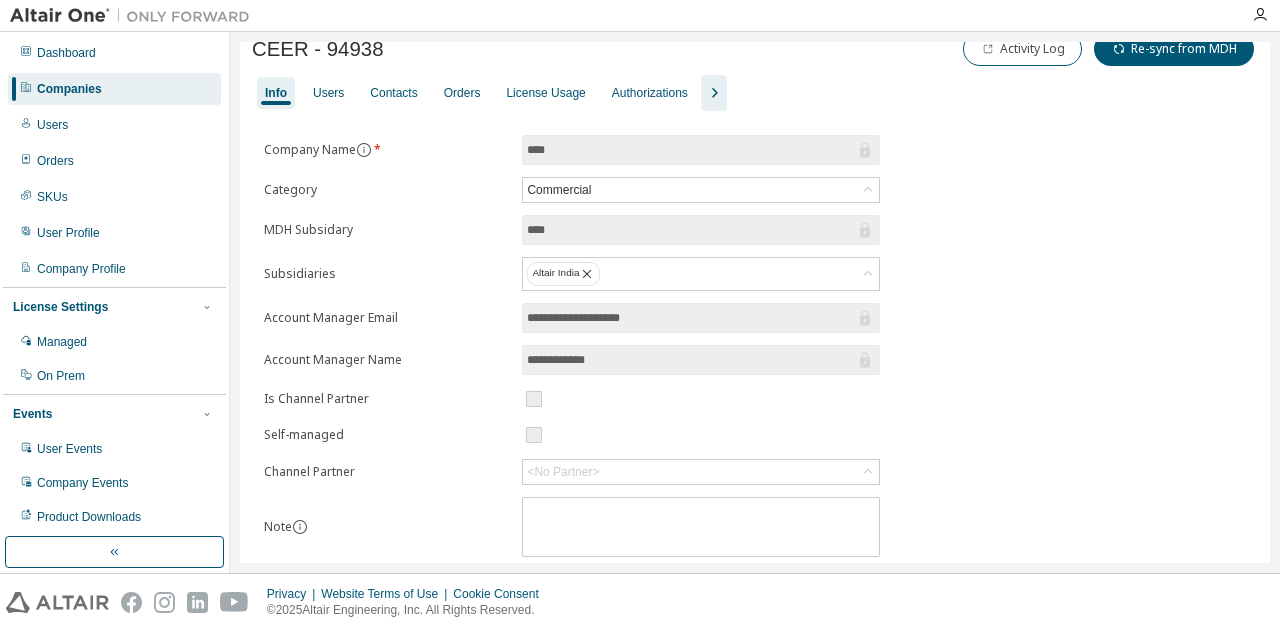 scroll, scrollTop: 0, scrollLeft: 0, axis: both 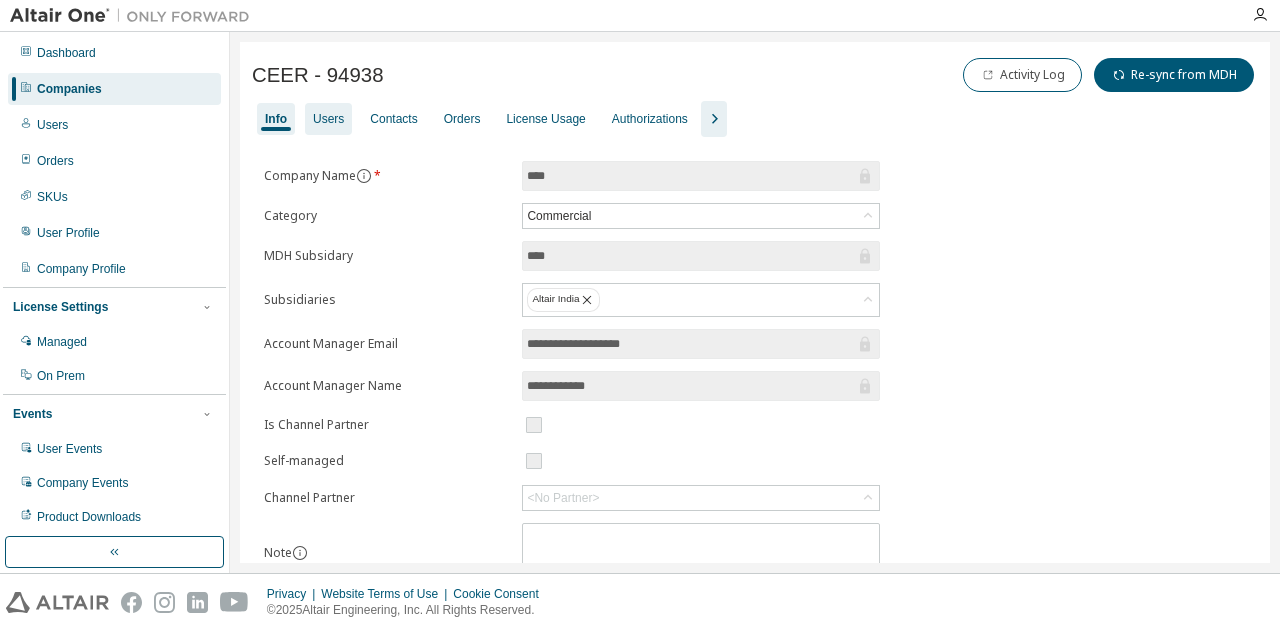 click on "Users" at bounding box center [328, 119] 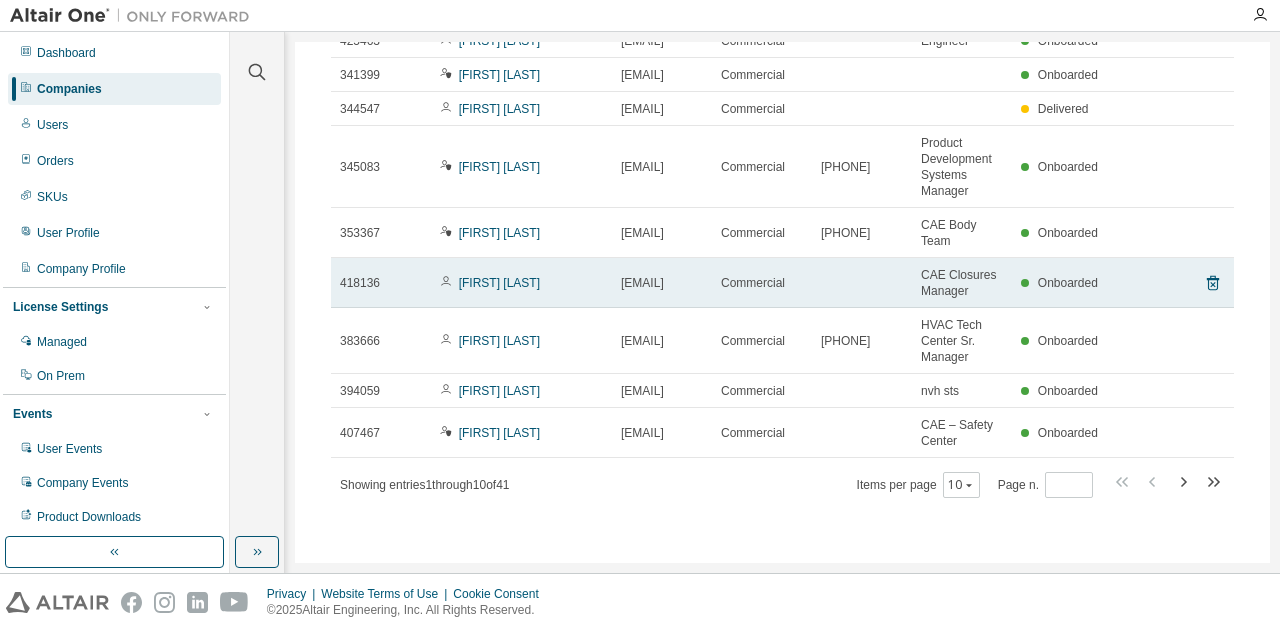 scroll, scrollTop: 0, scrollLeft: 0, axis: both 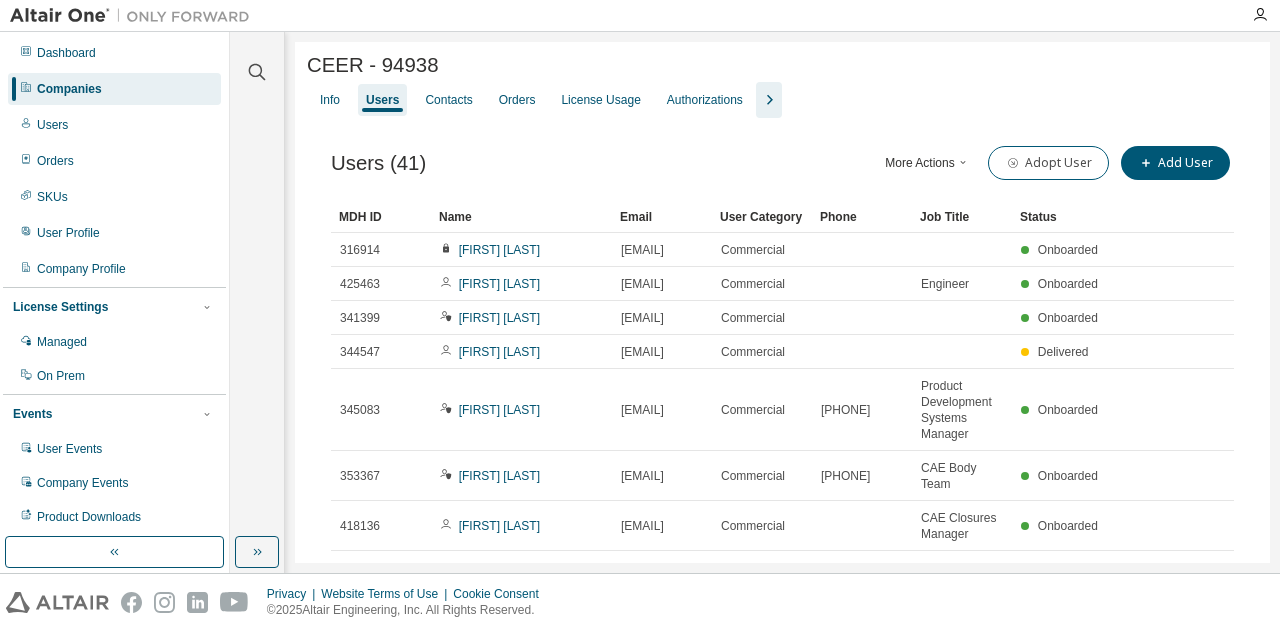 drag, startPoint x: 716, startPoint y: 213, endPoint x: 800, endPoint y: 213, distance: 84 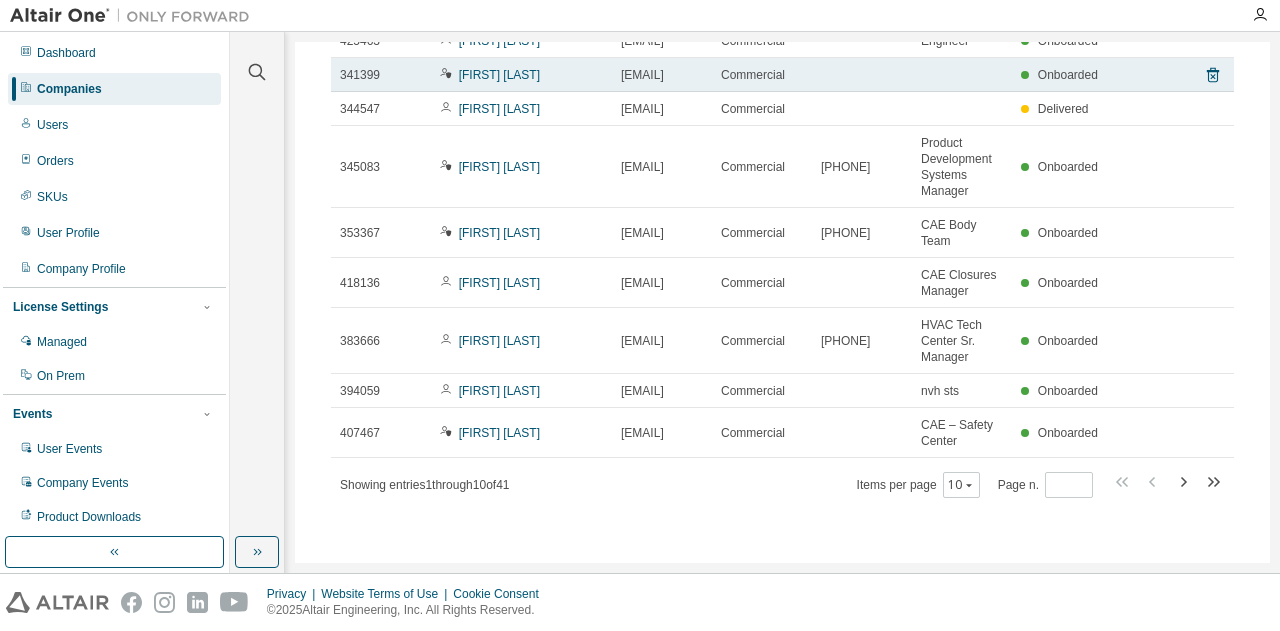 scroll, scrollTop: 262, scrollLeft: 0, axis: vertical 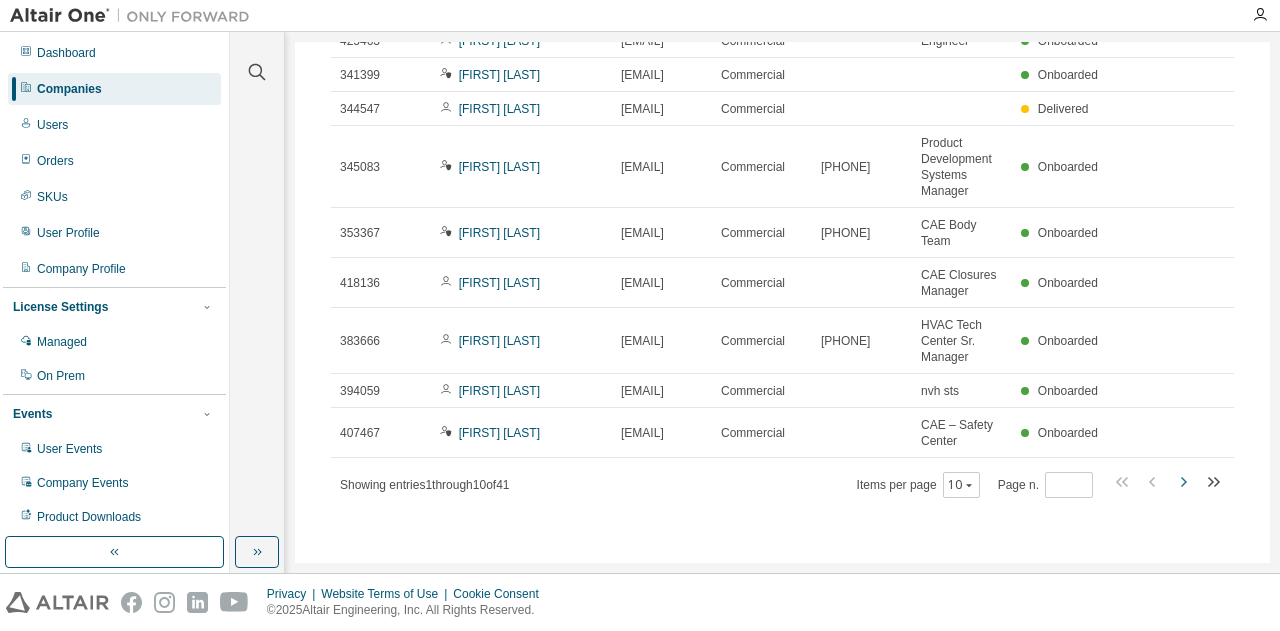 click 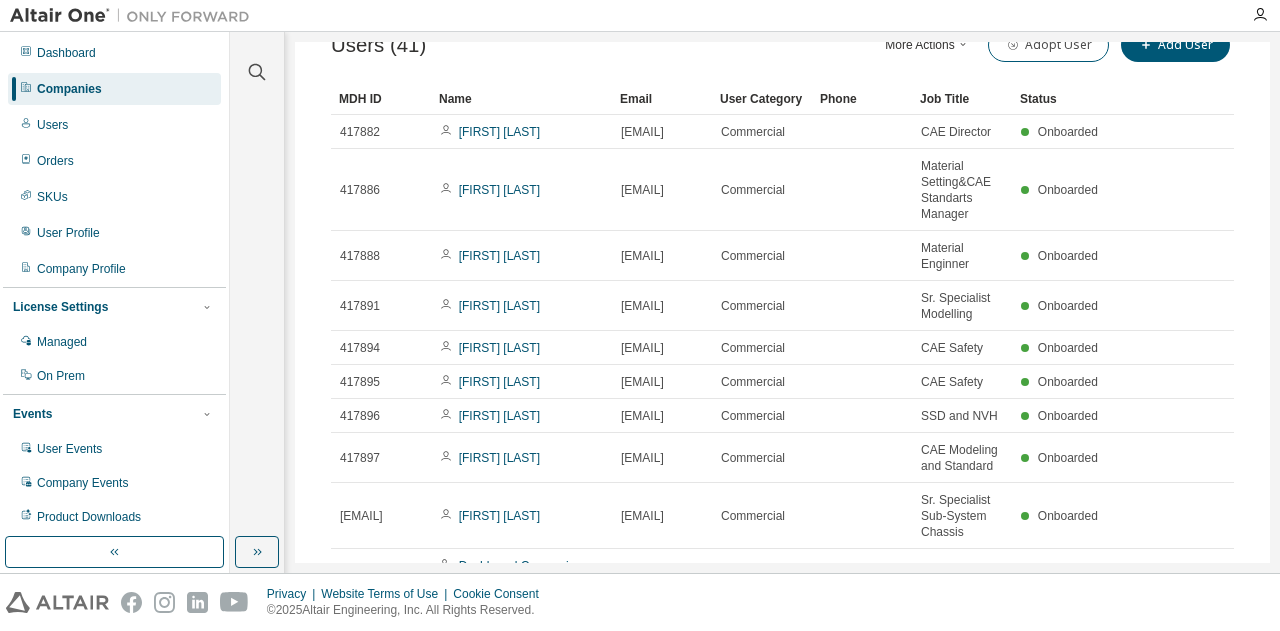 scroll, scrollTop: 262, scrollLeft: 0, axis: vertical 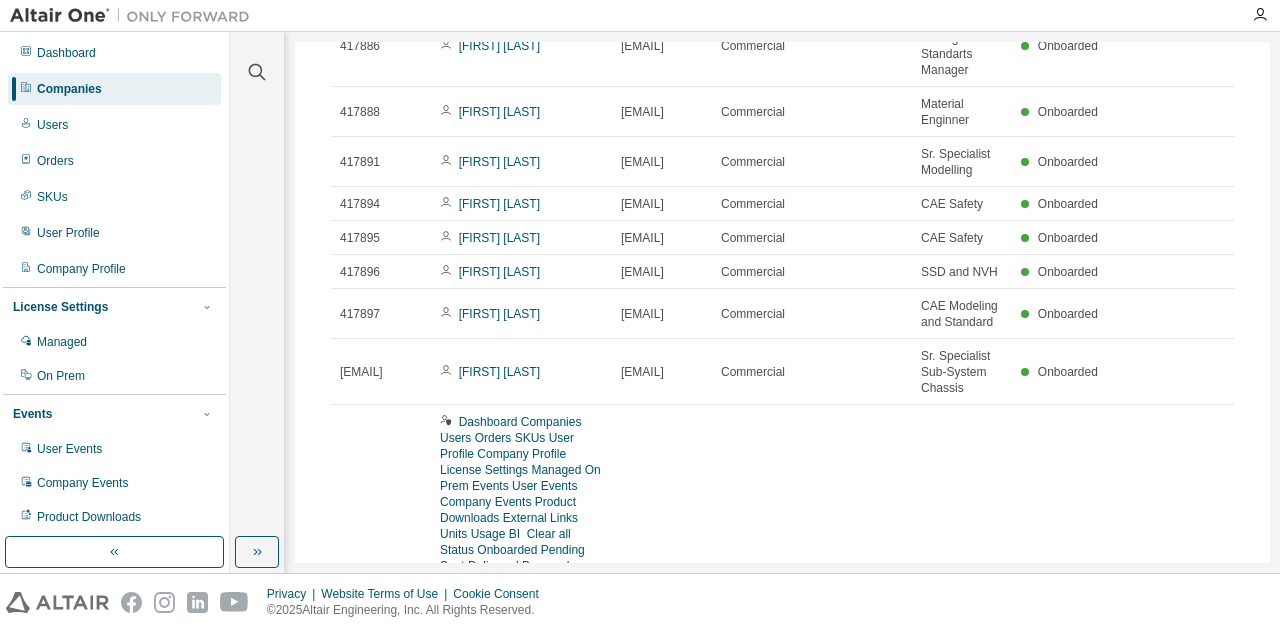 click 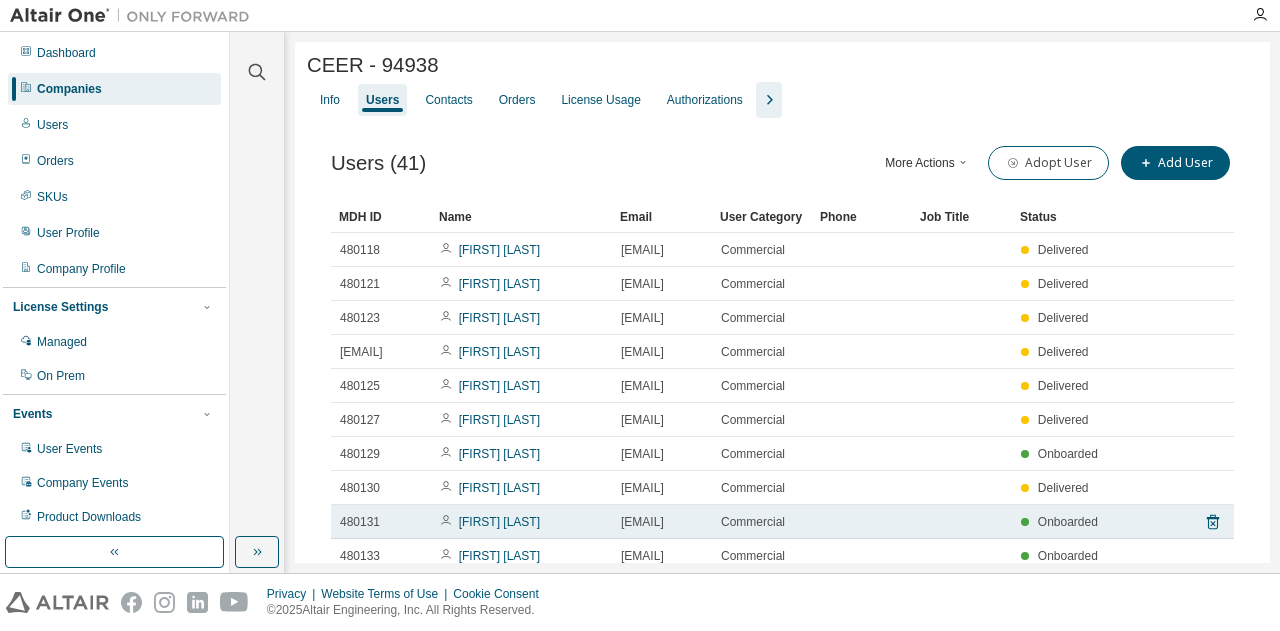scroll, scrollTop: 118, scrollLeft: 0, axis: vertical 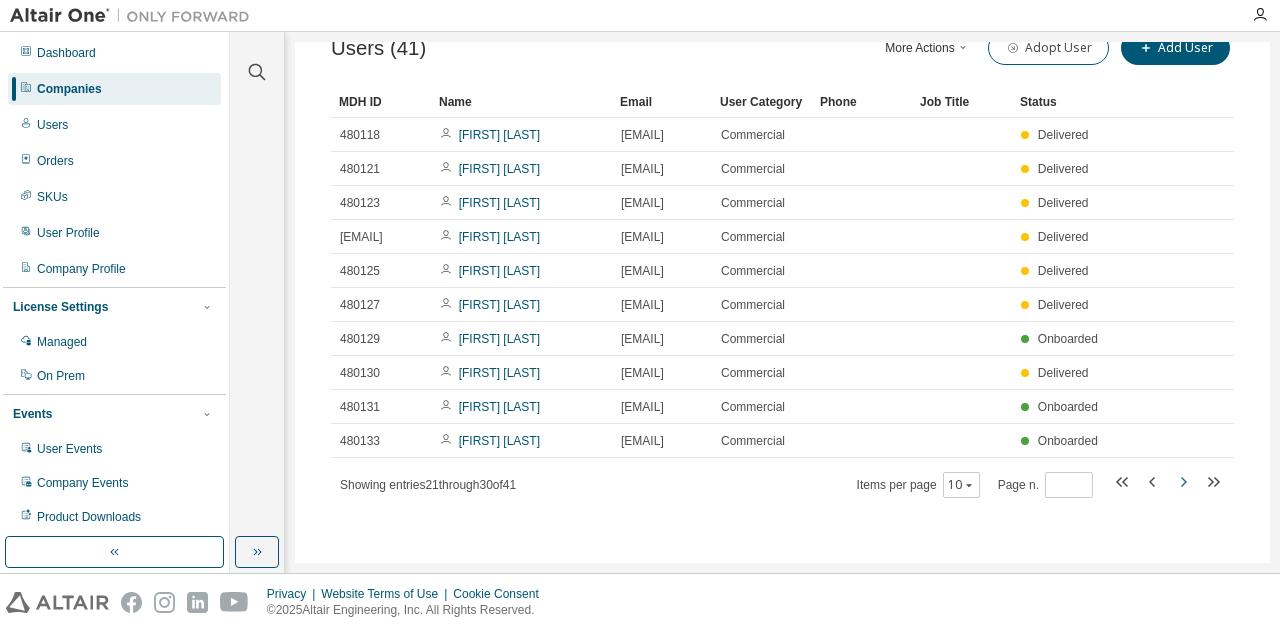 click 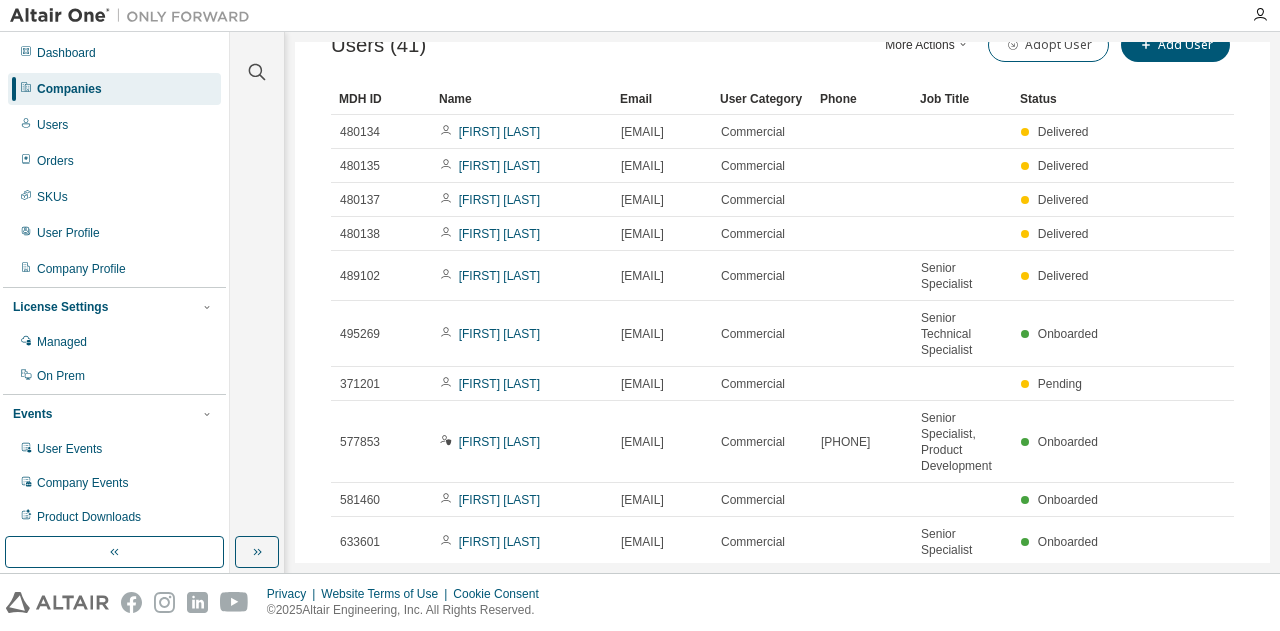 click on "577853    [FIRST] [LAST] [EMAIL] Commercial [PHONE] Senior Specialist, Product Development Onboarded" at bounding box center [782, 442] 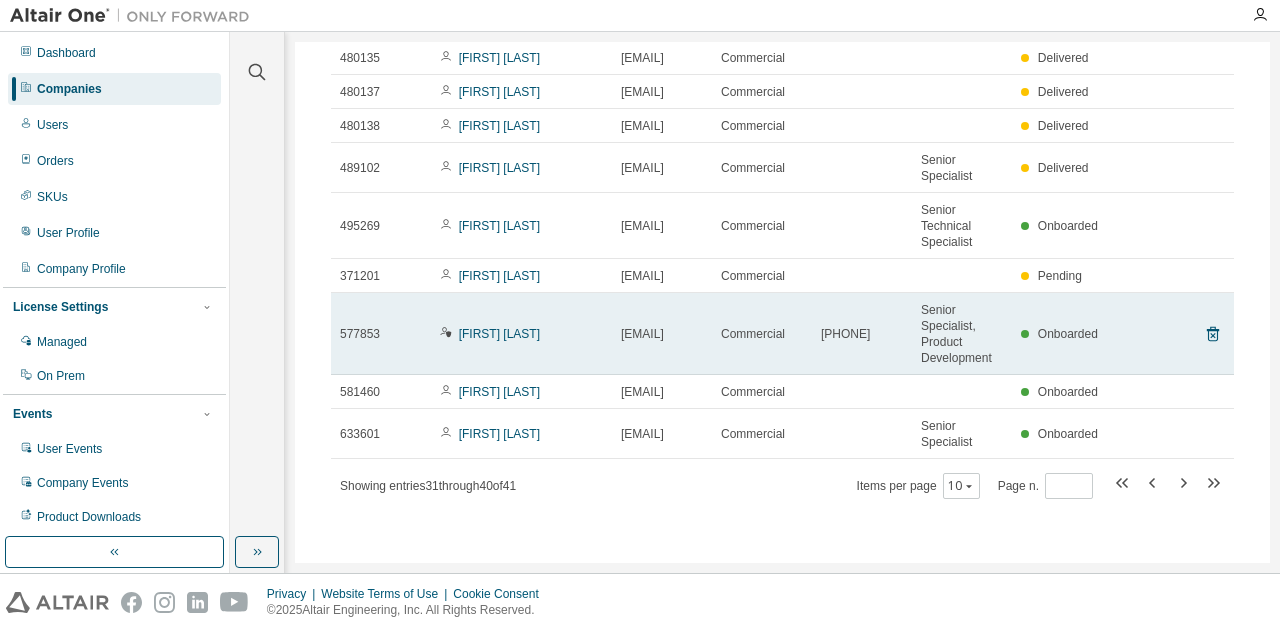 scroll, scrollTop: 230, scrollLeft: 0, axis: vertical 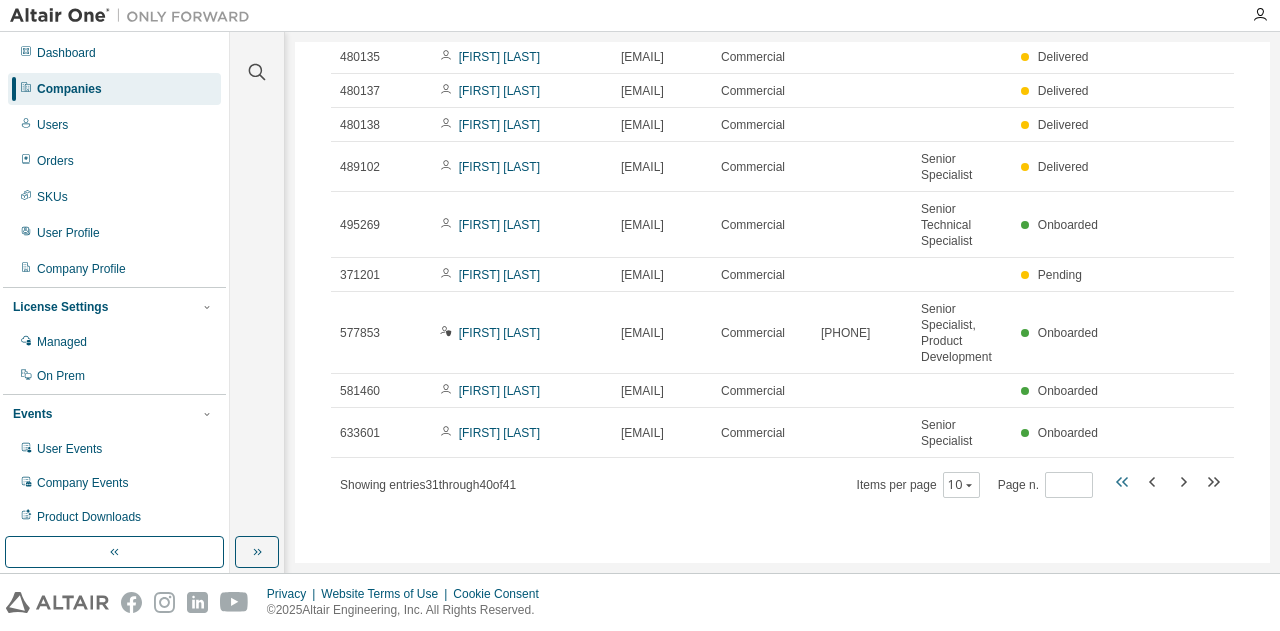 click 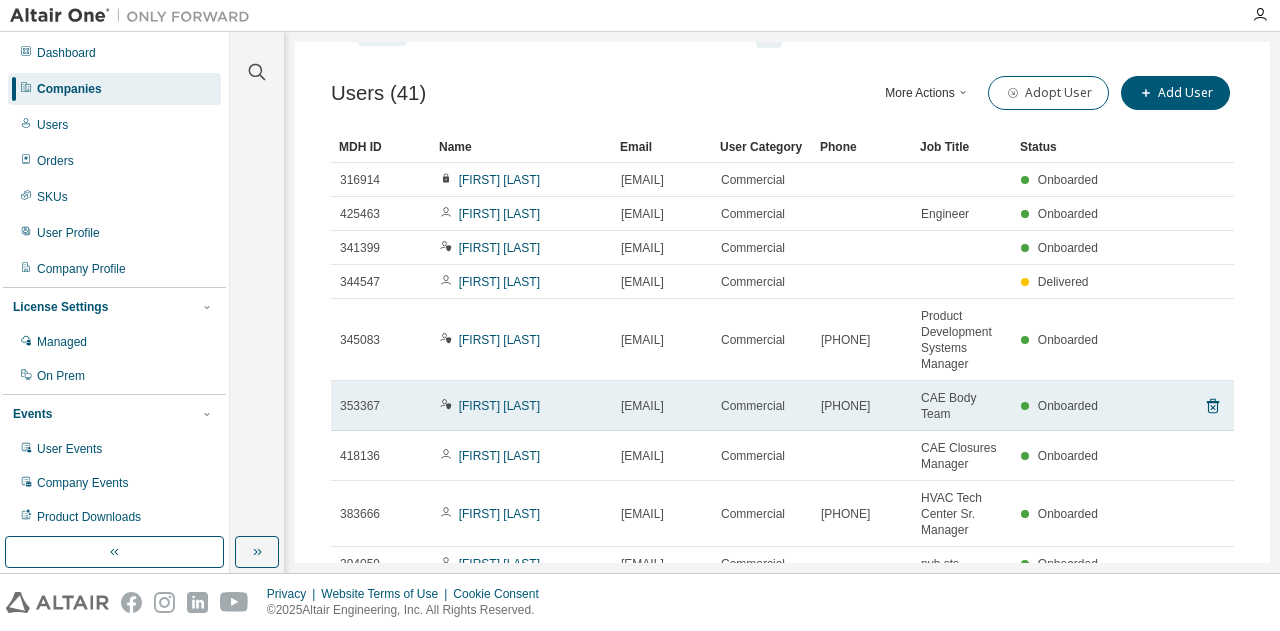 scroll, scrollTop: 100, scrollLeft: 0, axis: vertical 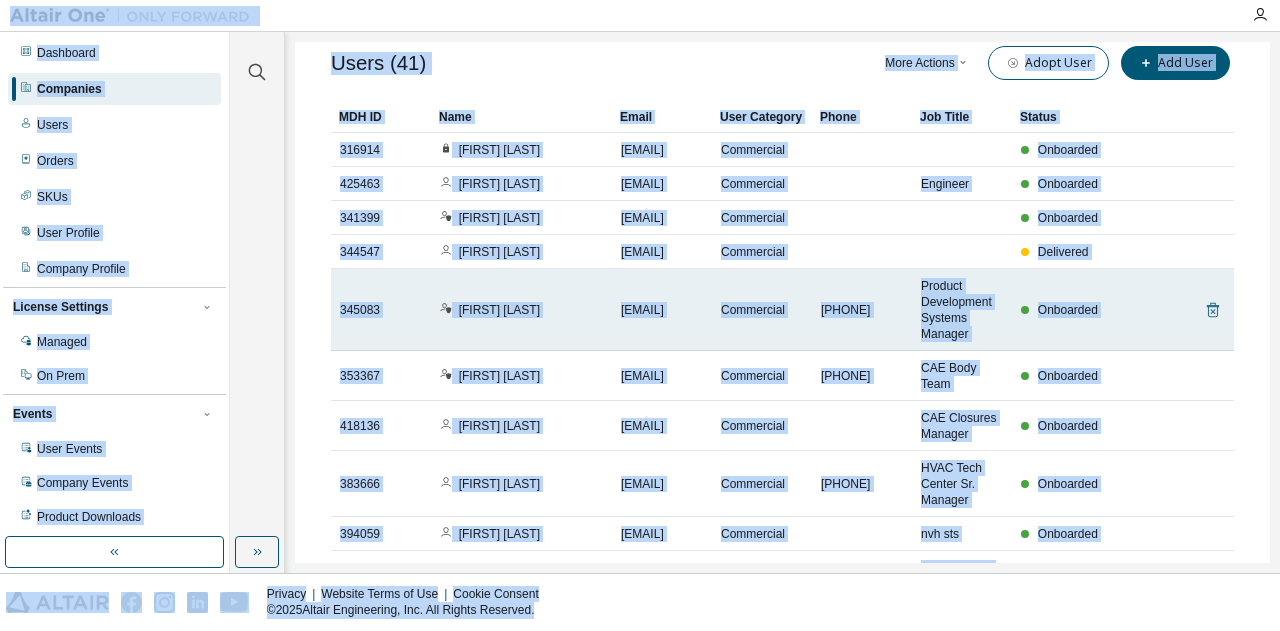 click 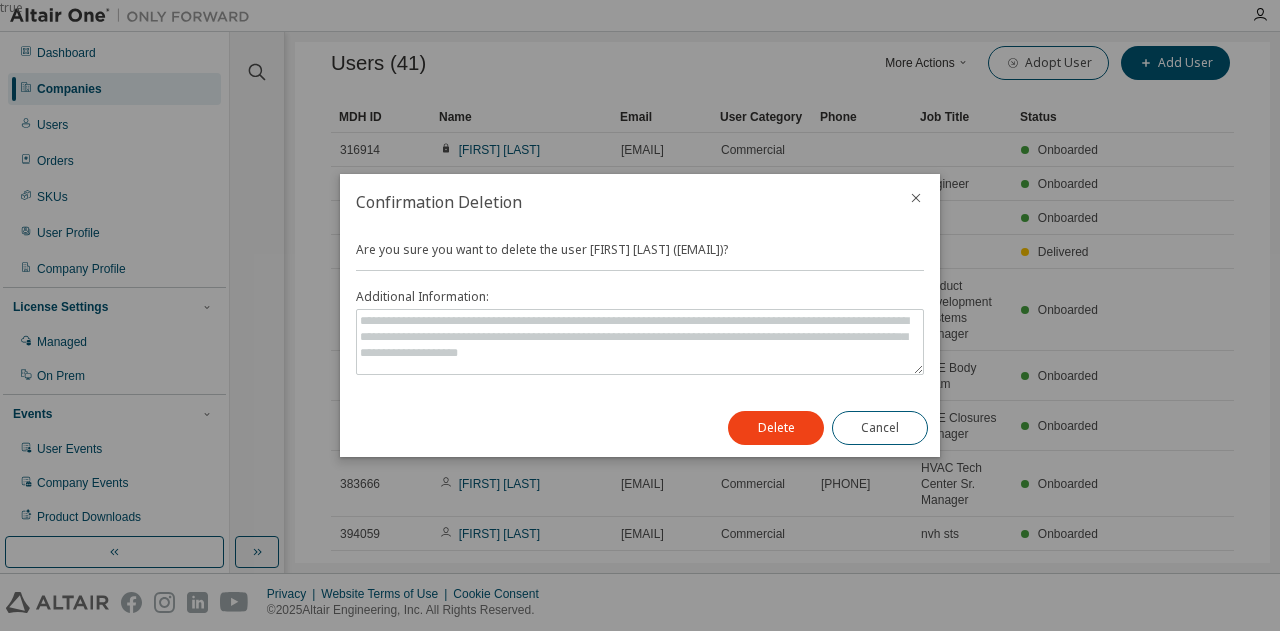 click at bounding box center [916, 200] 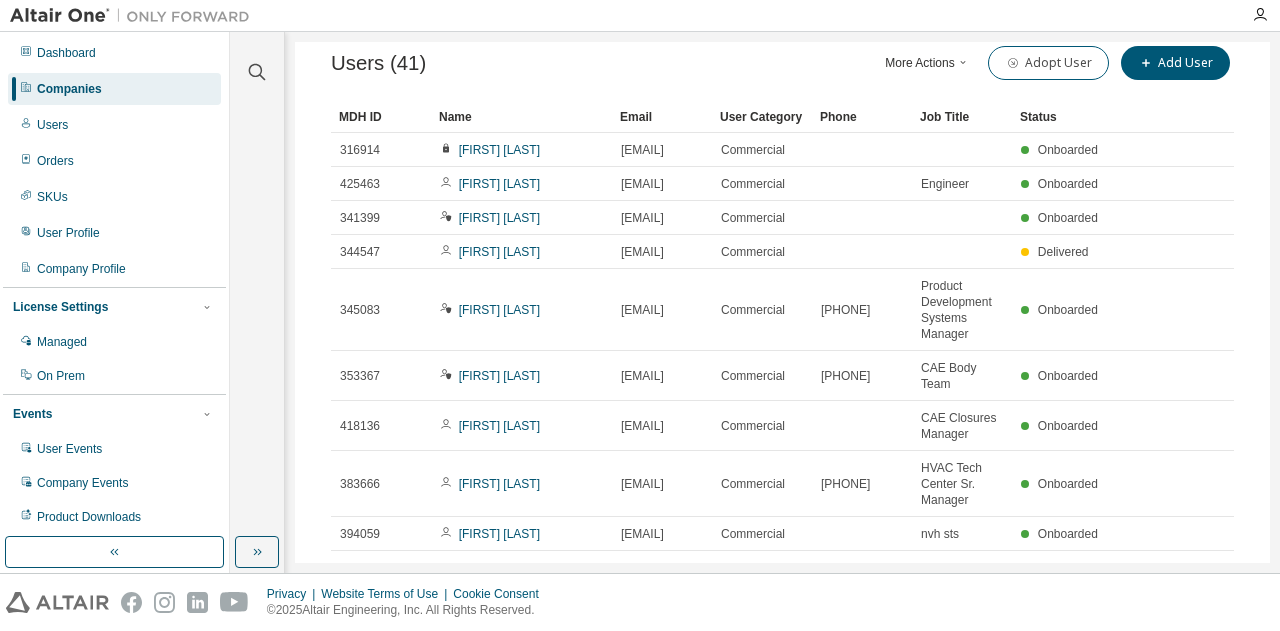 drag, startPoint x: 712, startPoint y: 114, endPoint x: 830, endPoint y: 113, distance: 118.004234 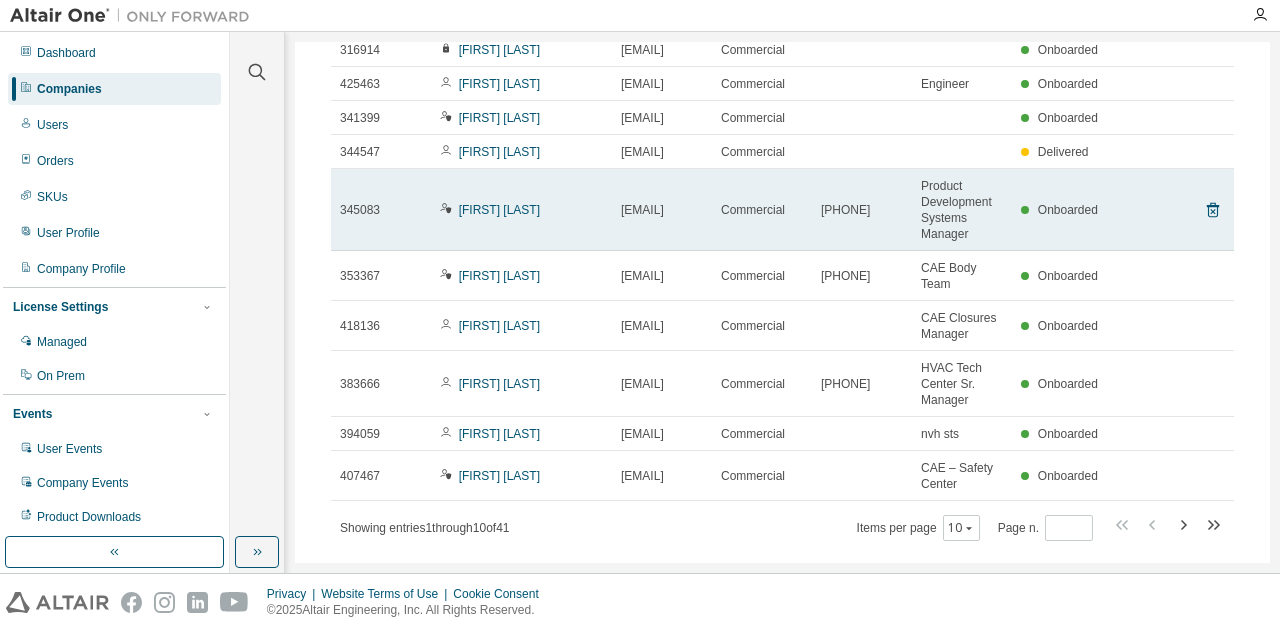 scroll, scrollTop: 262, scrollLeft: 0, axis: vertical 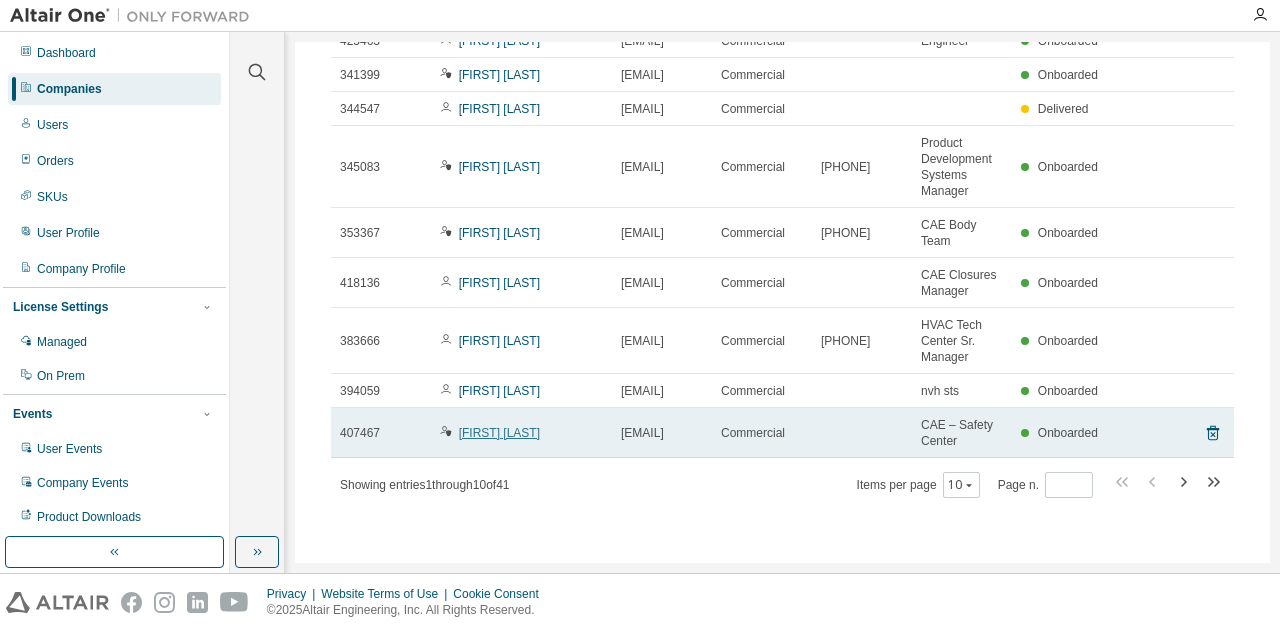 click on "[FIRST] [LAST]" at bounding box center [499, 433] 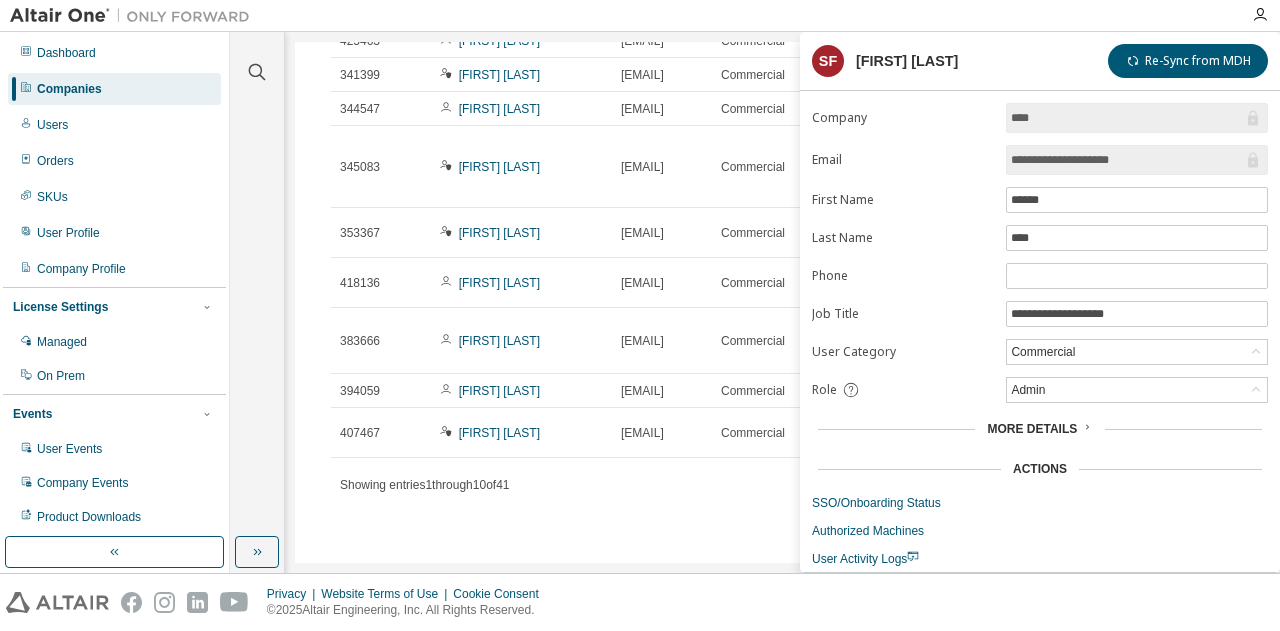 click on "Companies (10390)
Users (41) More Actions Import From CSV Export To CSV Adopt User Add User Clear Load Save Save As Field Operator Value Select filter Select operand Add criteria Search MDH ID Name Email User Category Phone Job Title Status 316914    [FIRST] [LAST] [EMAIL] Commercial Onboarded 425463    [FIRST] [LAST] [EMAIL] Commercial Engineer Onboarded 341399    [FIRST] [LAST] [EMAIL] Commercial Onboarded 344547    [FIRST] [LAST] [EMAIL] Commercial Delivered 345083    [FIRST] [LAST] [EMAIL] Commercial [PHONE] Product Development Systems Manager Onboarded 353367    [FIRST] [LAST] [EMAIL] Commercial [PHONE] CAE Body Team Onboarded 418136    [FIRST] [LAST] [EMAIL] Commercial CAE Closures Manager Onboarded 383666    [FIRST] [LAST] [EMAIL] Commercial [PHONE] HVAC Tech Center Sr. Manager Onboarded 394059    [FIRST] [LAST] [EMAIL] Commercial nvh sts Onboarded 407467    [FIRST] [LAST] [EMAIL] Commercial CAE – Safety Center Onboarded 417882    [FIRST] [LAST] [EMAIL] Commercial CAE Director 417886" at bounding box center [782, 213] 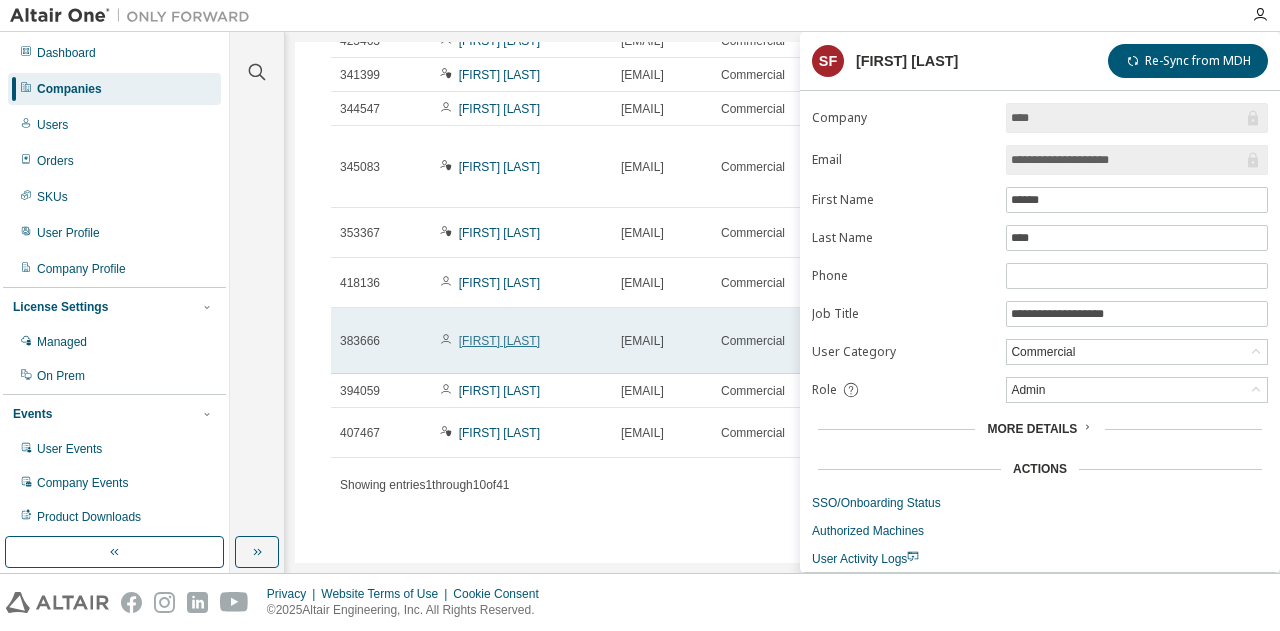 click on "[FIRST] [LAST]" at bounding box center (499, 341) 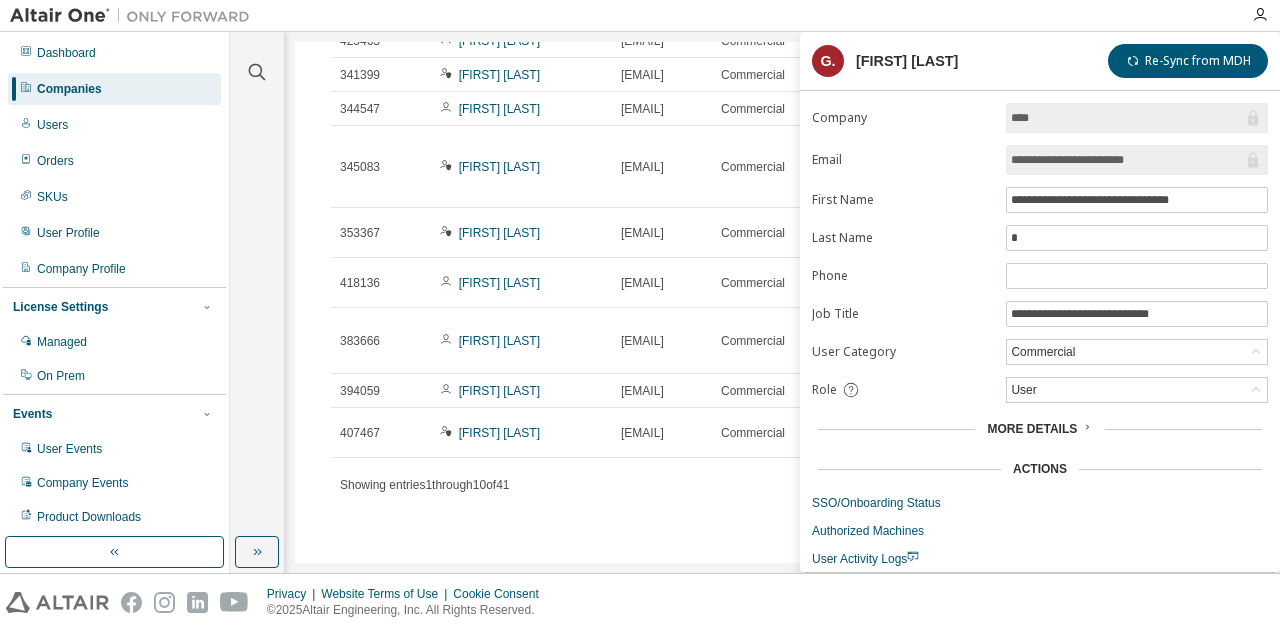 click on "Companies (10390)
Users (41) More Actions Import From CSV Export To CSV Adopt User Add User Clear Load Save Save As Field Operator Value Select filter Select operand Add criteria Search MDH ID Name Email User Category Phone Job Title Status 316914    [FIRST] [LAST] [EMAIL] Commercial Onboarded 425463    [FIRST] [LAST] [EMAIL] Commercial Engineer Onboarded 341399    [FIRST] [LAST] [EMAIL] Commercial Onboarded 344547    [FIRST] [LAST] [EMAIL] Commercial Delivered 345083    [FIRST] [LAST] [EMAIL] Commercial [PHONE] Product Development Systems Manager Onboarded 353367    [FIRST] [LAST] [EMAIL] Commercial [PHONE] CAE Body Team Onboarded 418136    [FIRST] [LAST] [EMAIL] Commercial CAE Closures Manager Onboarded 383666    [FIRST] [LAST] [EMAIL] Commercial [PHONE] HVAC Tech Center Sr. Manager Onboarded 394059    [FIRST] [LAST] [EMAIL] Commercial nvh sts Onboarded 407467    [FIRST] [LAST] [EMAIL] Commercial CAE – Safety Center Onboarded 417882    [FIRST] [LAST] [EMAIL] Commercial CAE Director 417886" at bounding box center [782, 213] 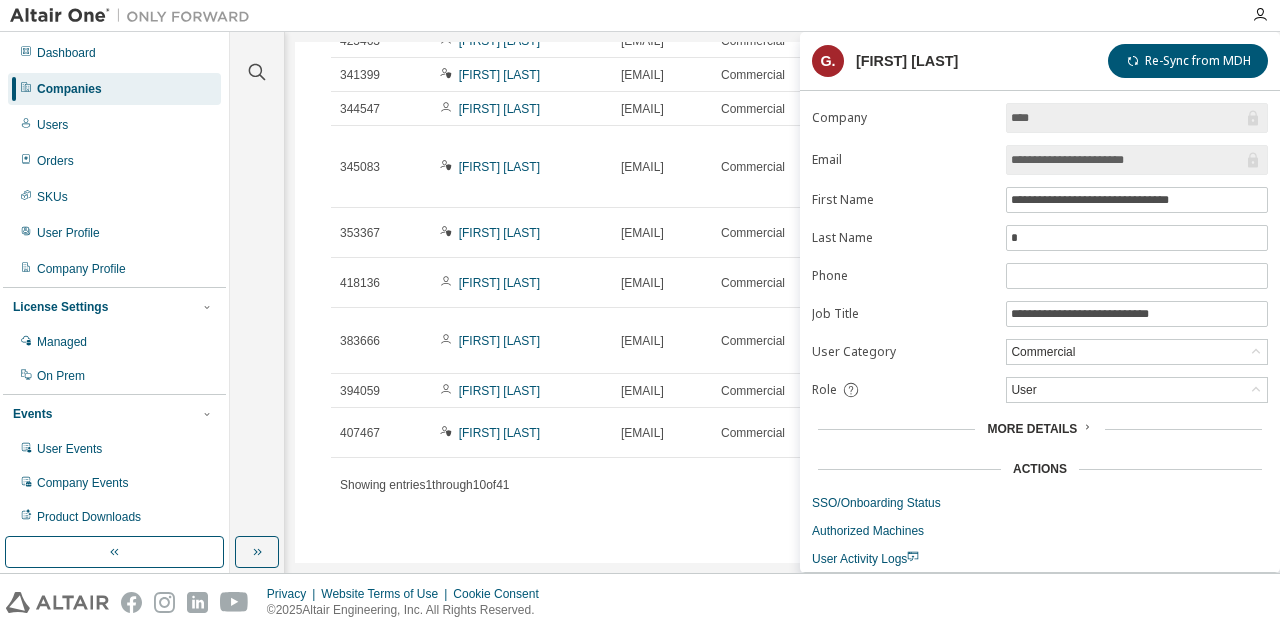 click on "CEER - 94938 Clear Load Save Save As Field Operator Value Select filter Select operand Add criteria Search Info Users Contacts Orders License Usage Authorizations Users (41) More Actions Import From CSV Export To CSV Adopt User Add User Clear Load Save Save As Field Operator Value Select filter Select operand Add criteria Search MDH ID Name Email User Category Phone Job Title Status 316914    [FIRST] [LAST] [EMAIL] Commercial Onboarded 425463    [FIRST] [LAST] [EMAIL] Commercial Engineer Onboarded 341399    [FIRST] [LAST] [EMAIL] Commercial Onboarded 344547    [FIRST] [LAST] [EMAIL] Commercial Delivered 345083    [FIRST] [LAST] [EMAIL] Commercial [PHONE] Product Development Systems Manager Onboarded 353367    [FIRST] [LAST] [EMAIL] Commercial [PHONE] CAE Body Team Onboarded 418136    [FIRST] [LAST] [EMAIL] Commercial CAE Closures Manager Onboarded 1 *" at bounding box center (782, 181) 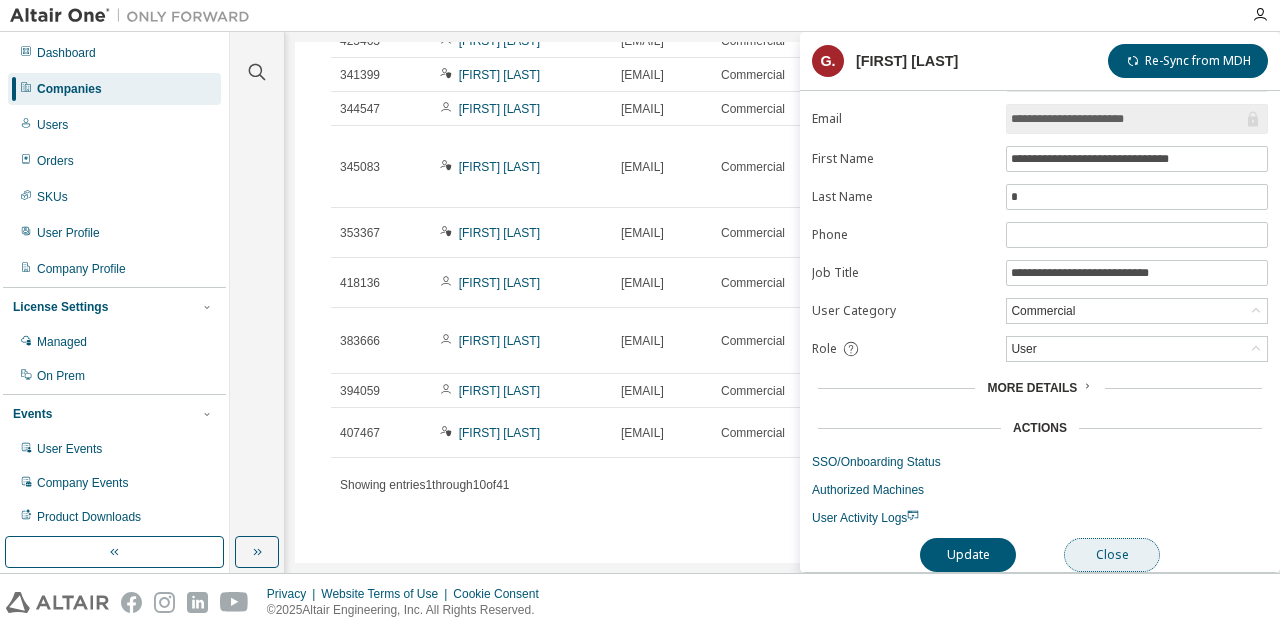 click on "Close" at bounding box center (1112, 555) 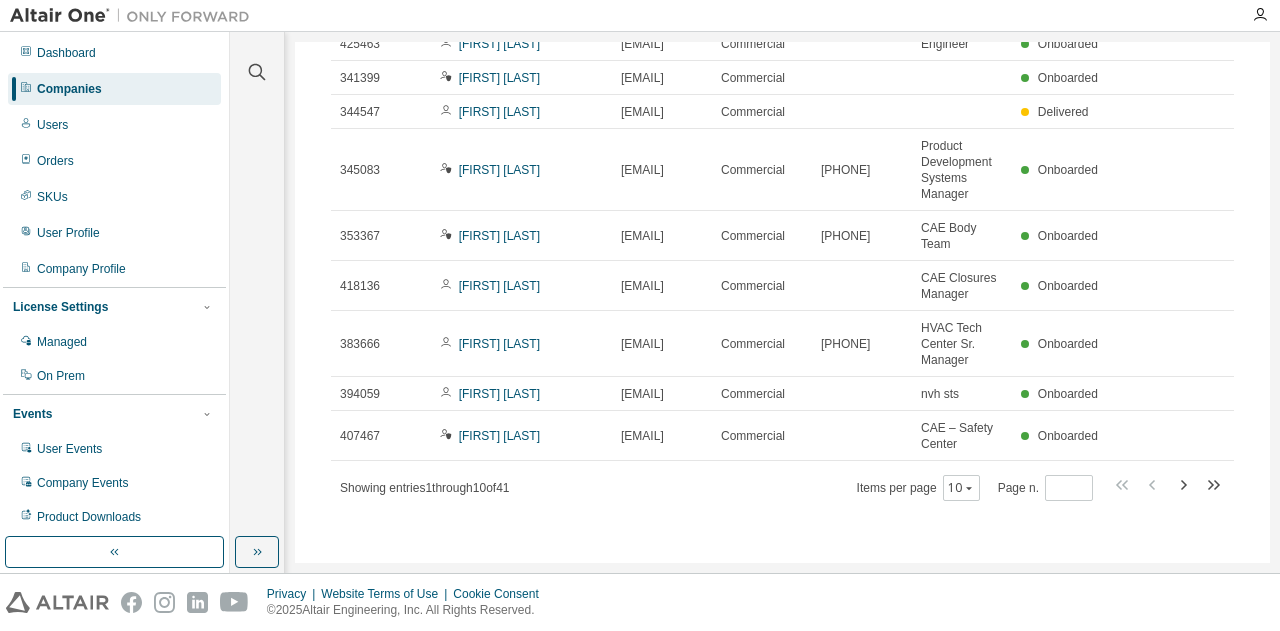 scroll, scrollTop: 262, scrollLeft: 0, axis: vertical 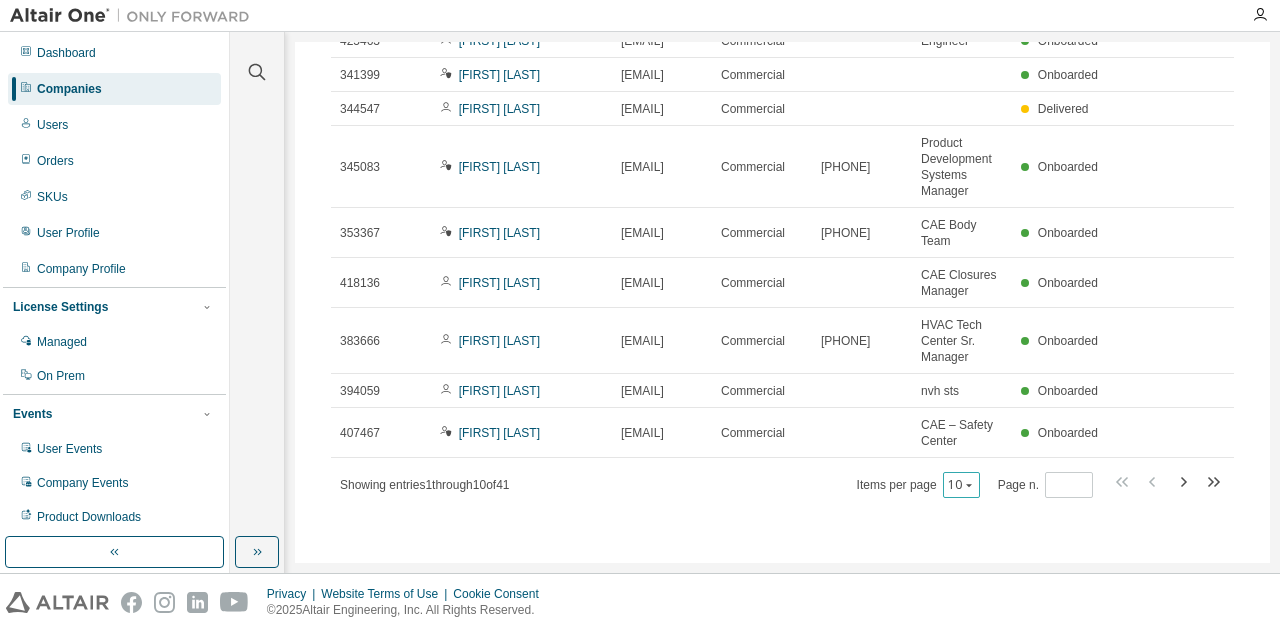 click on "10" at bounding box center [961, 485] 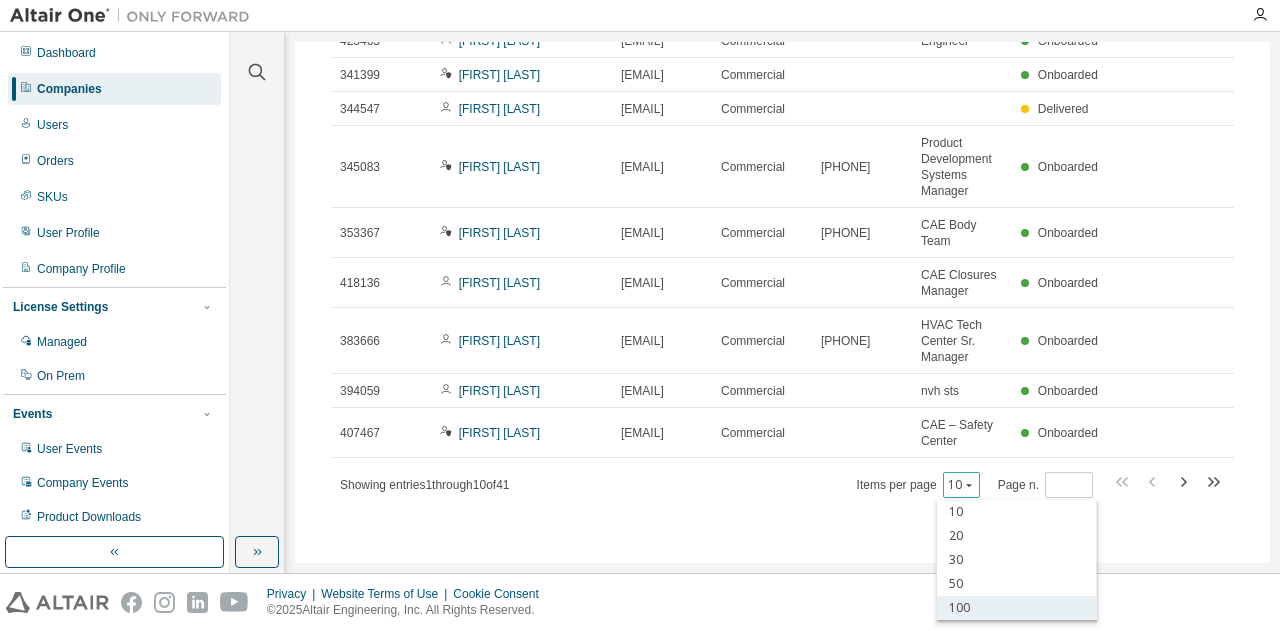 click on "100" at bounding box center [1017, 608] 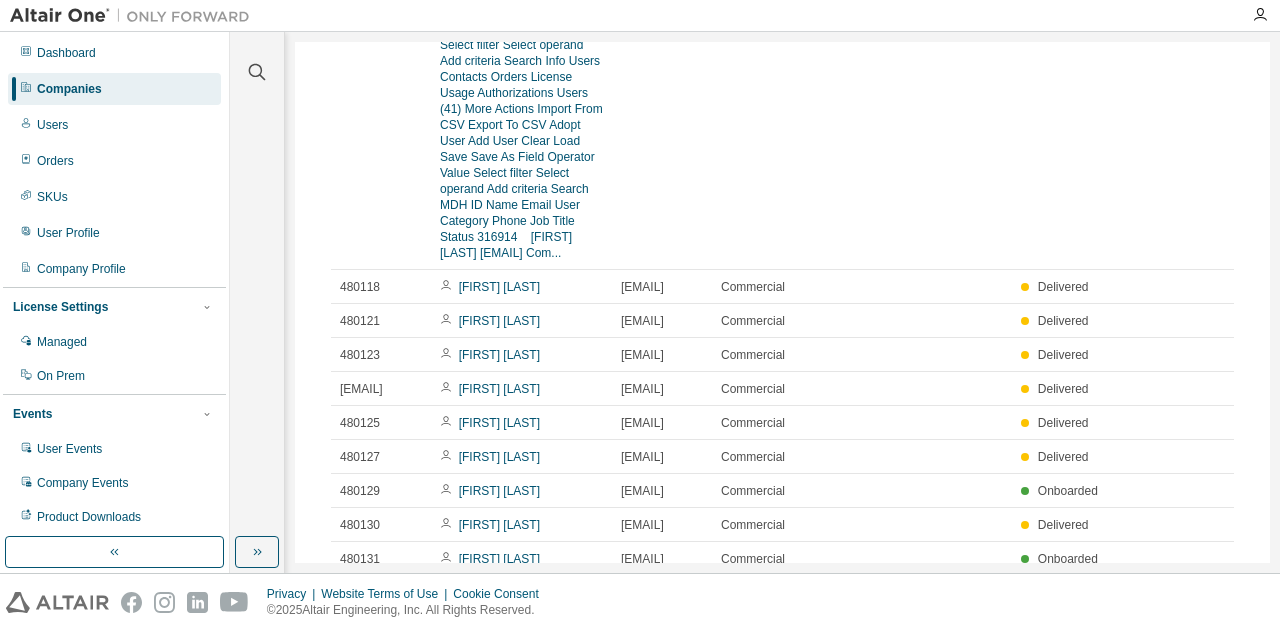 scroll, scrollTop: 1572, scrollLeft: 0, axis: vertical 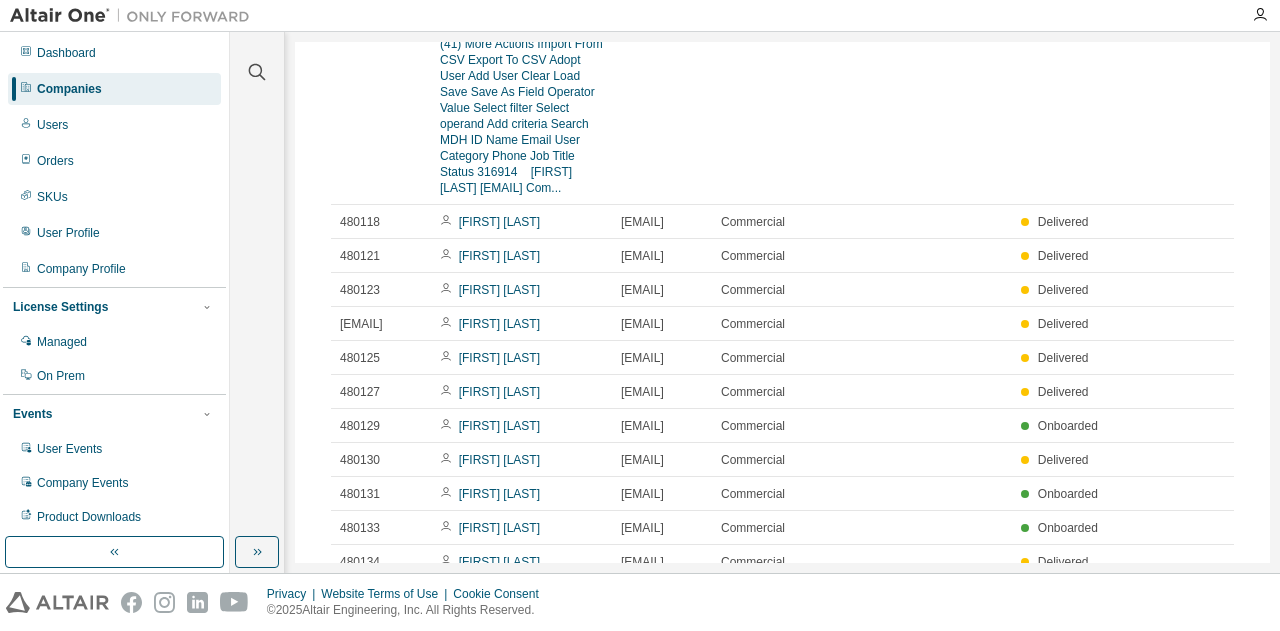 click at bounding box center [1168, 1057] 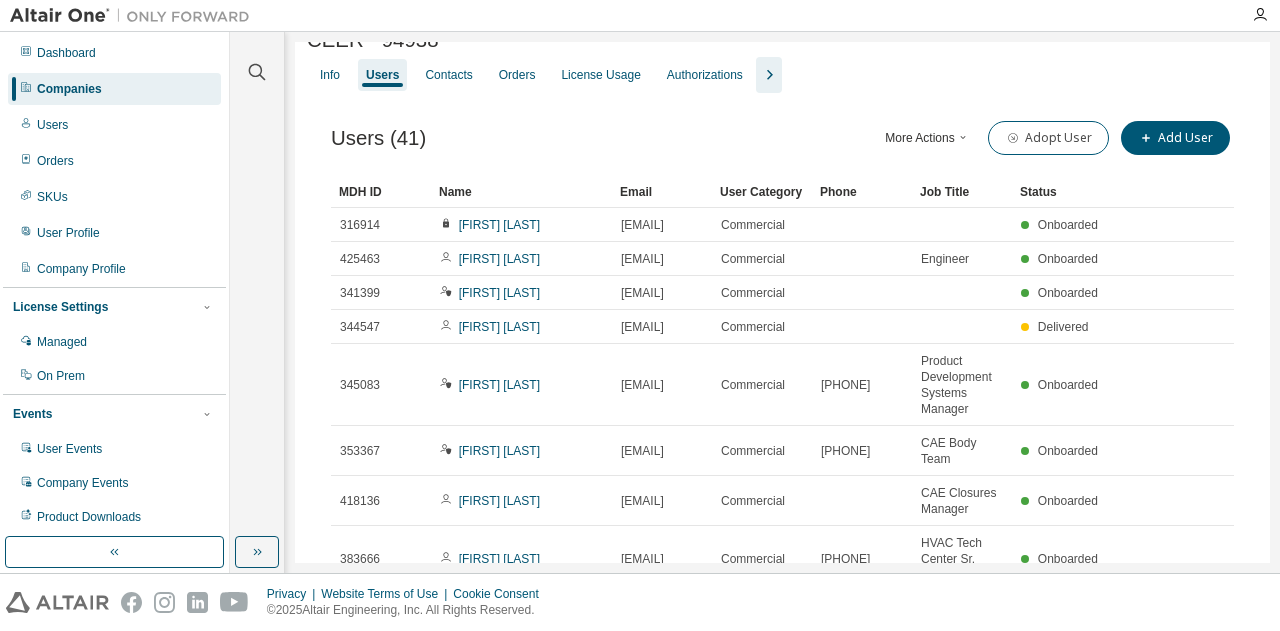 scroll, scrollTop: 0, scrollLeft: 0, axis: both 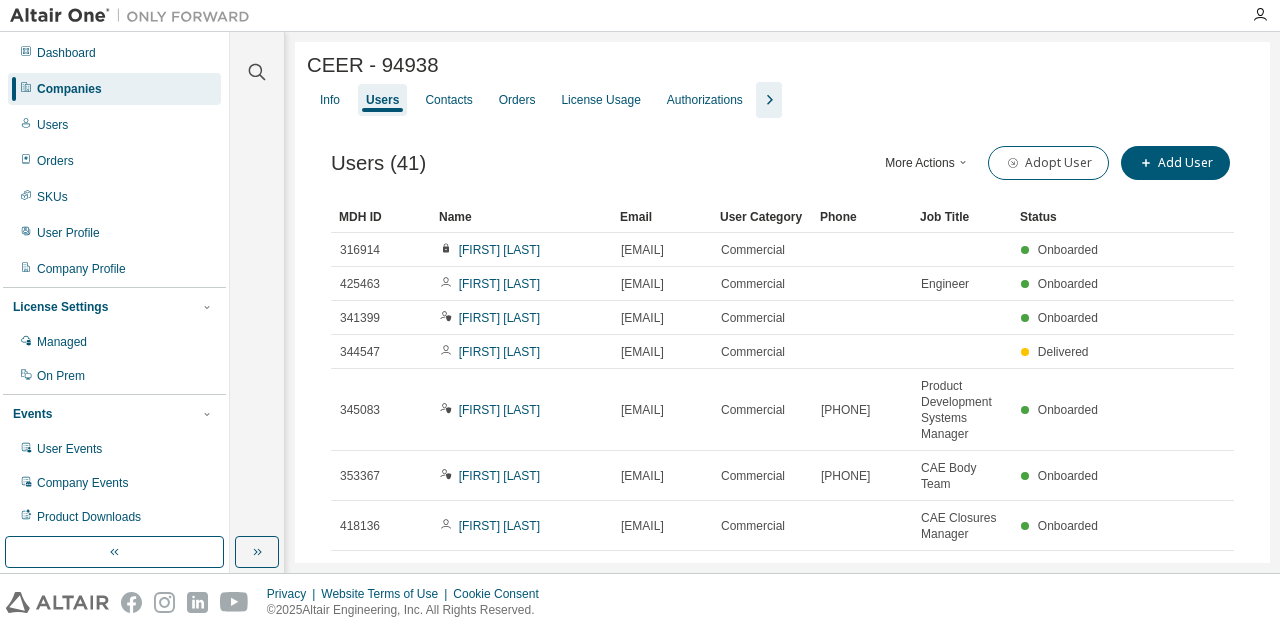 drag, startPoint x: 714, startPoint y: 227, endPoint x: 814, endPoint y: 231, distance: 100.07997 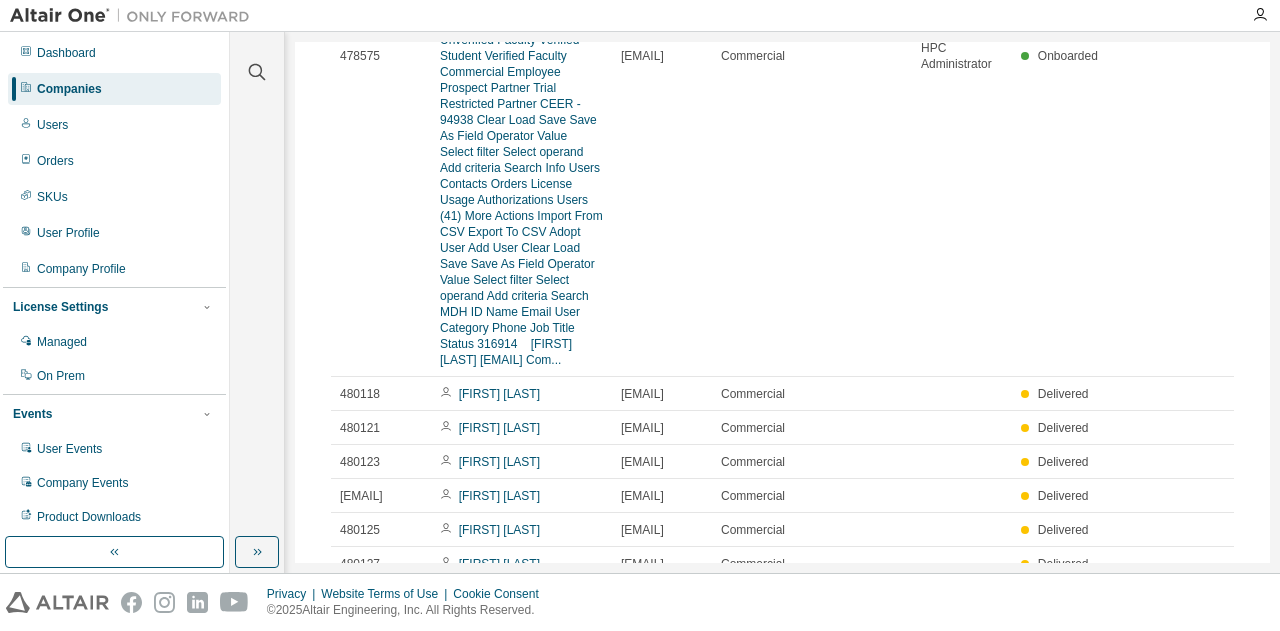scroll, scrollTop: 1572, scrollLeft: 0, axis: vertical 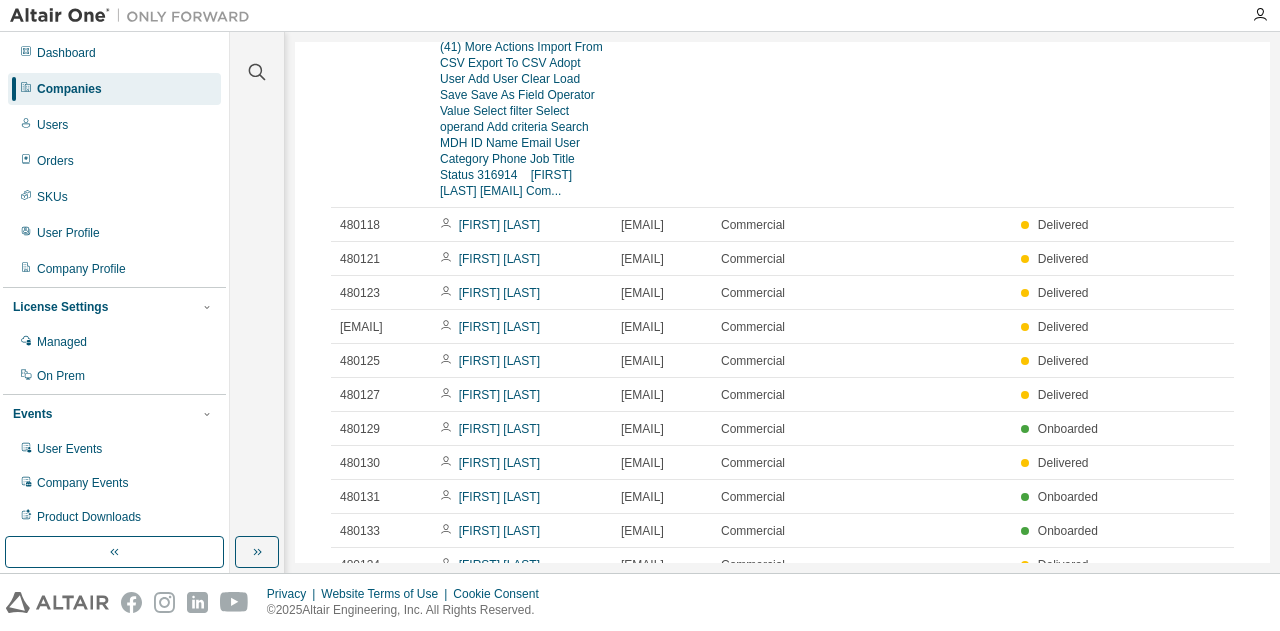 drag, startPoint x: 713, startPoint y: 43, endPoint x: 810, endPoint y: 79, distance: 103.46497 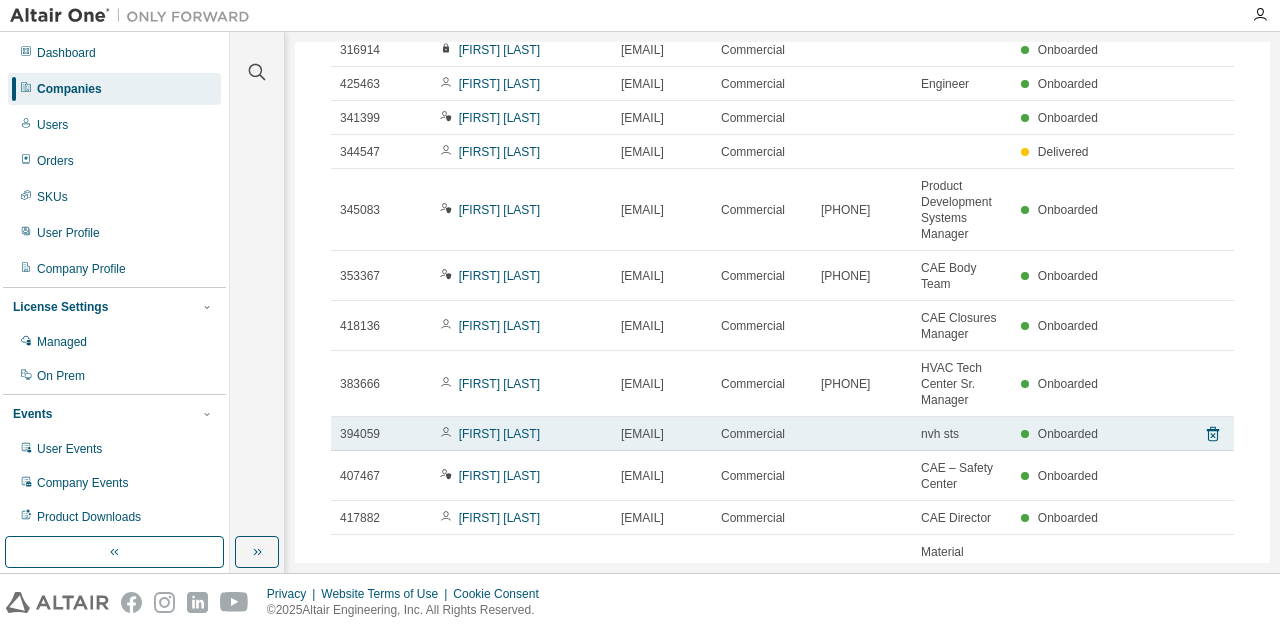 scroll, scrollTop: 0, scrollLeft: 0, axis: both 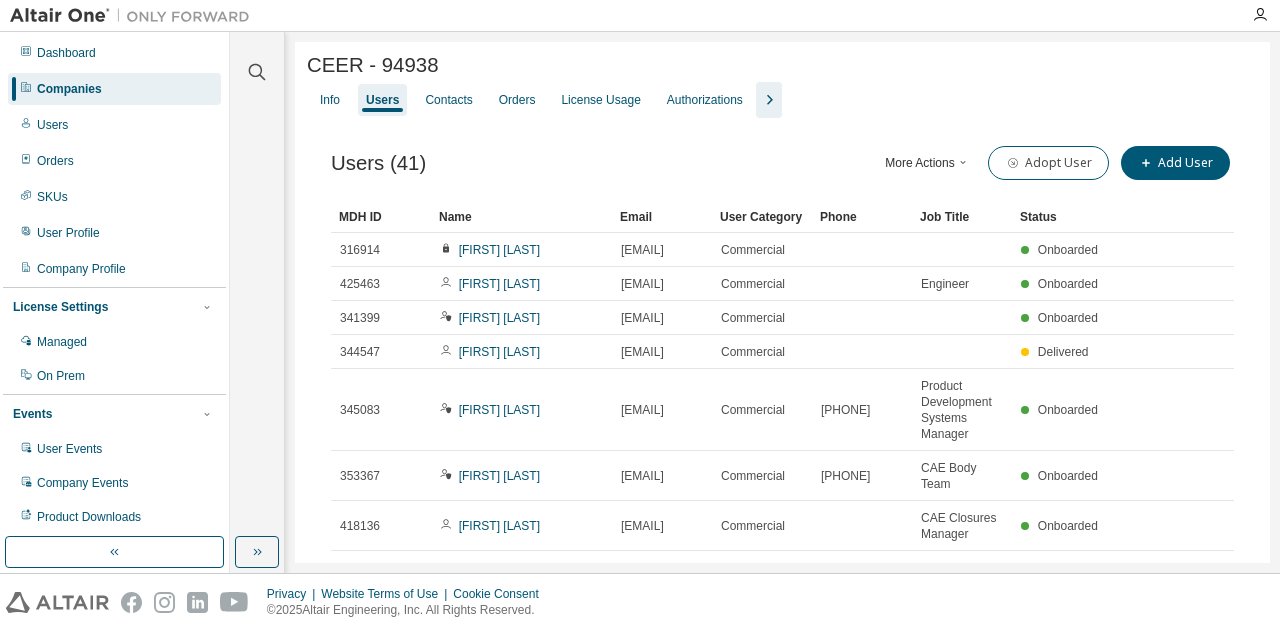 drag, startPoint x: 710, startPoint y: 214, endPoint x: 866, endPoint y: 231, distance: 156.92355 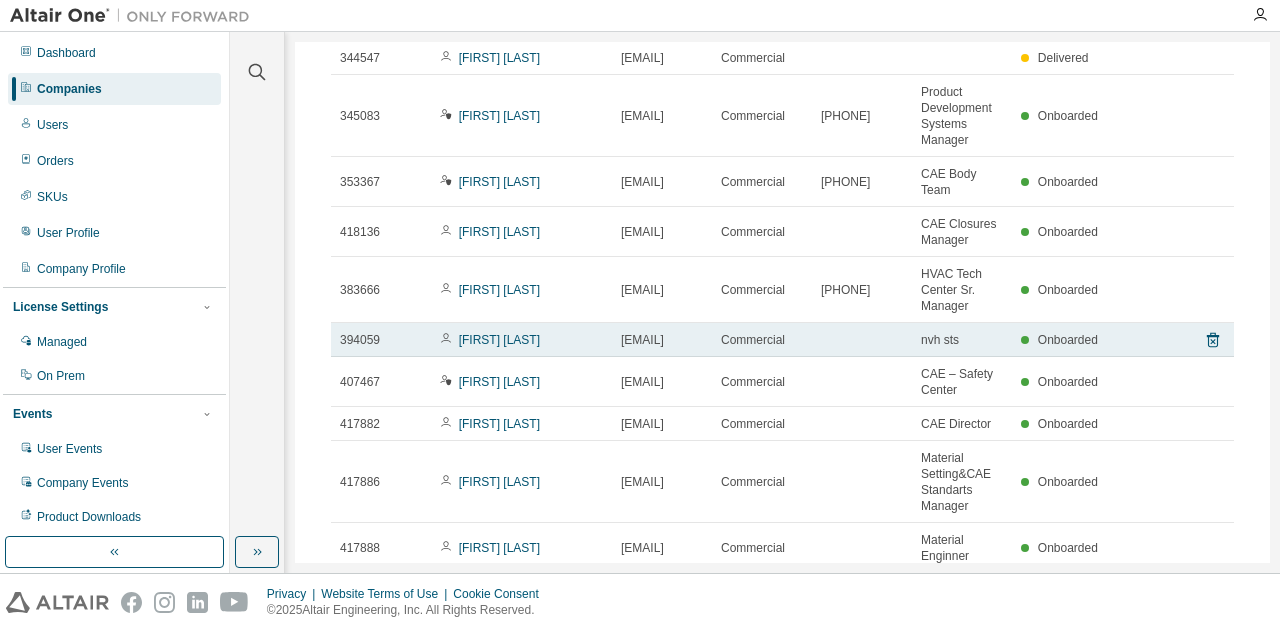 scroll, scrollTop: 300, scrollLeft: 0, axis: vertical 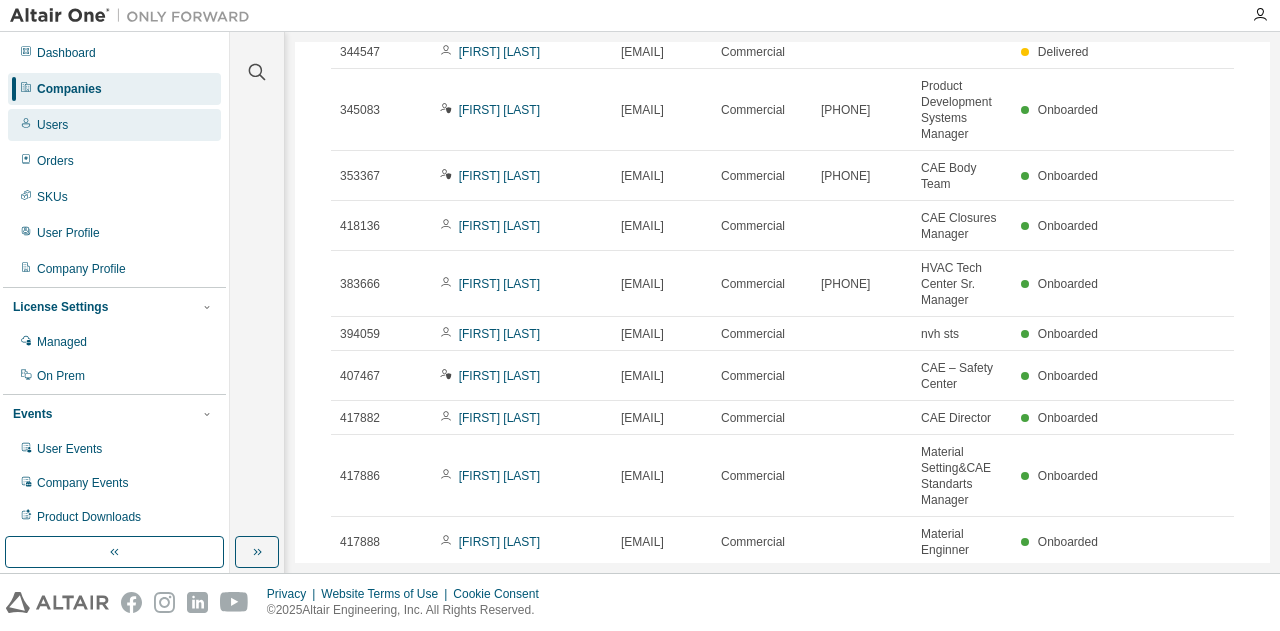 click on "Users" at bounding box center (114, 125) 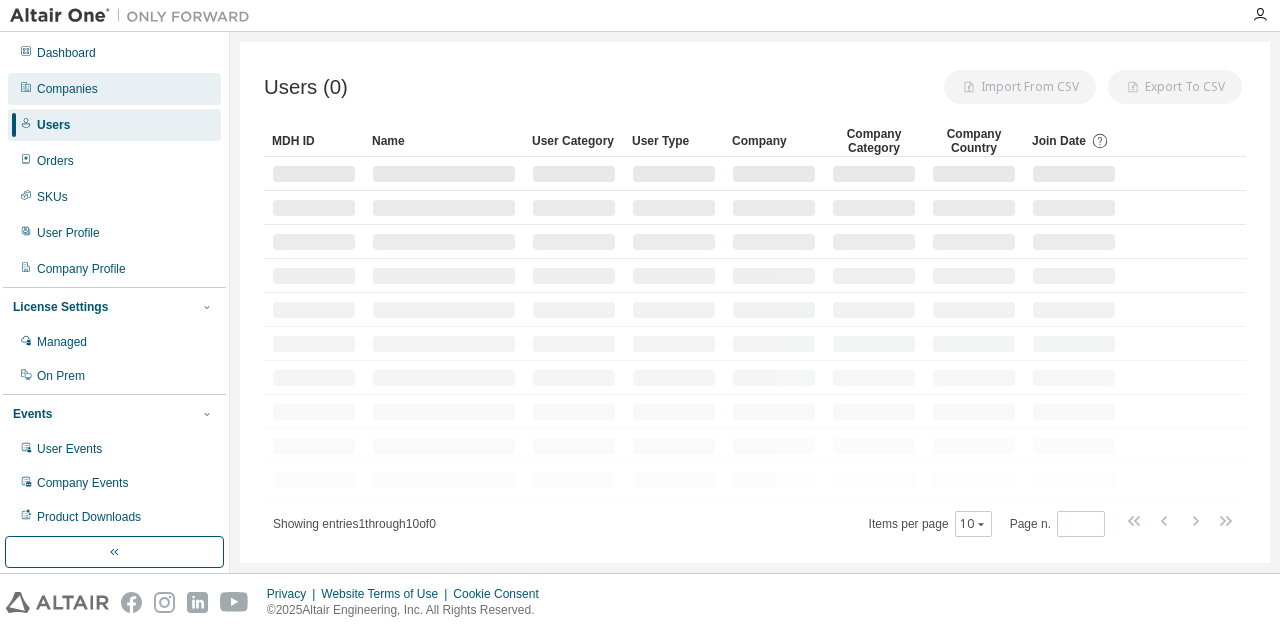 scroll, scrollTop: 0, scrollLeft: 0, axis: both 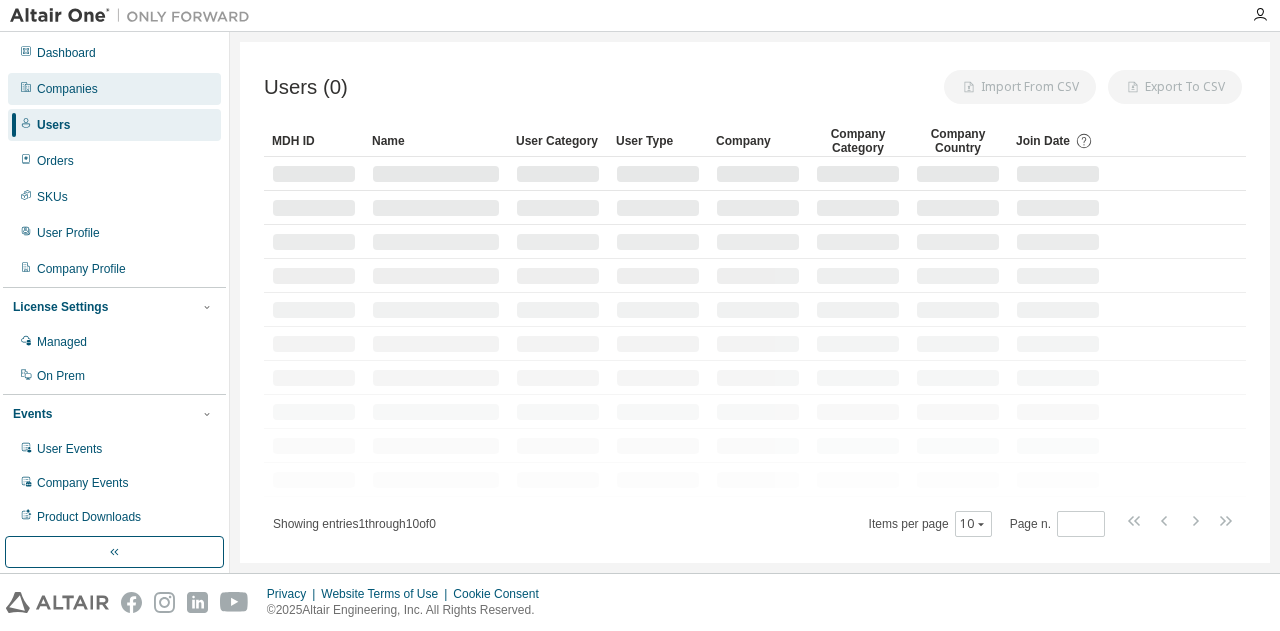 click on "Companies" at bounding box center [114, 89] 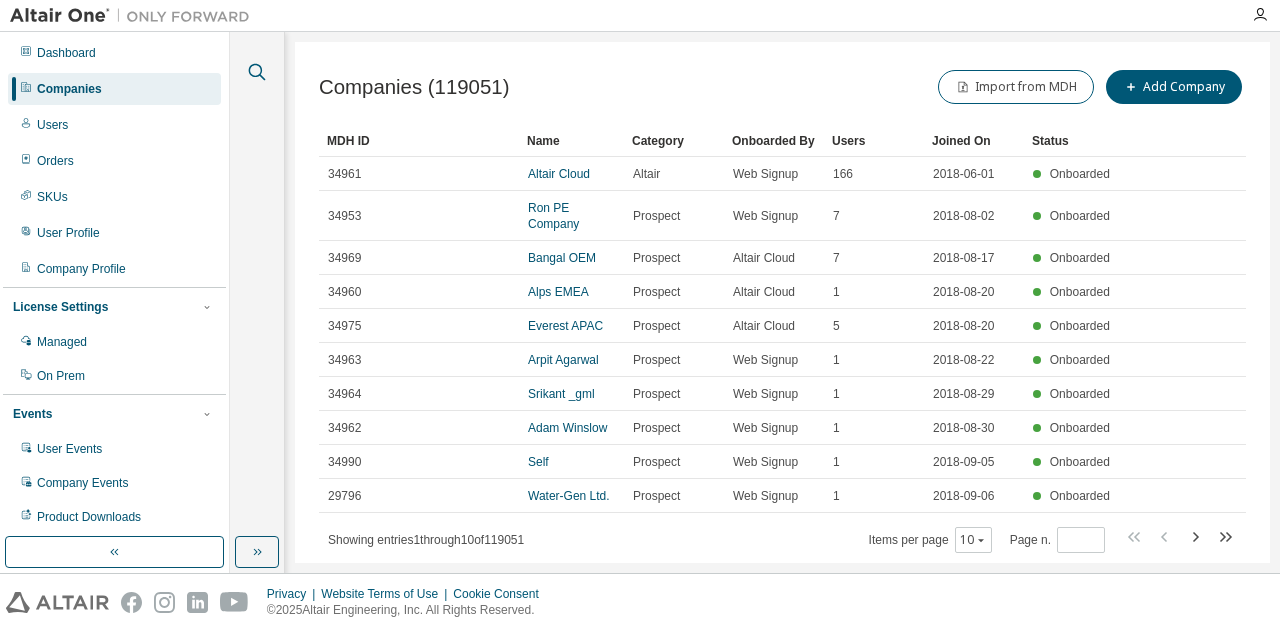 click 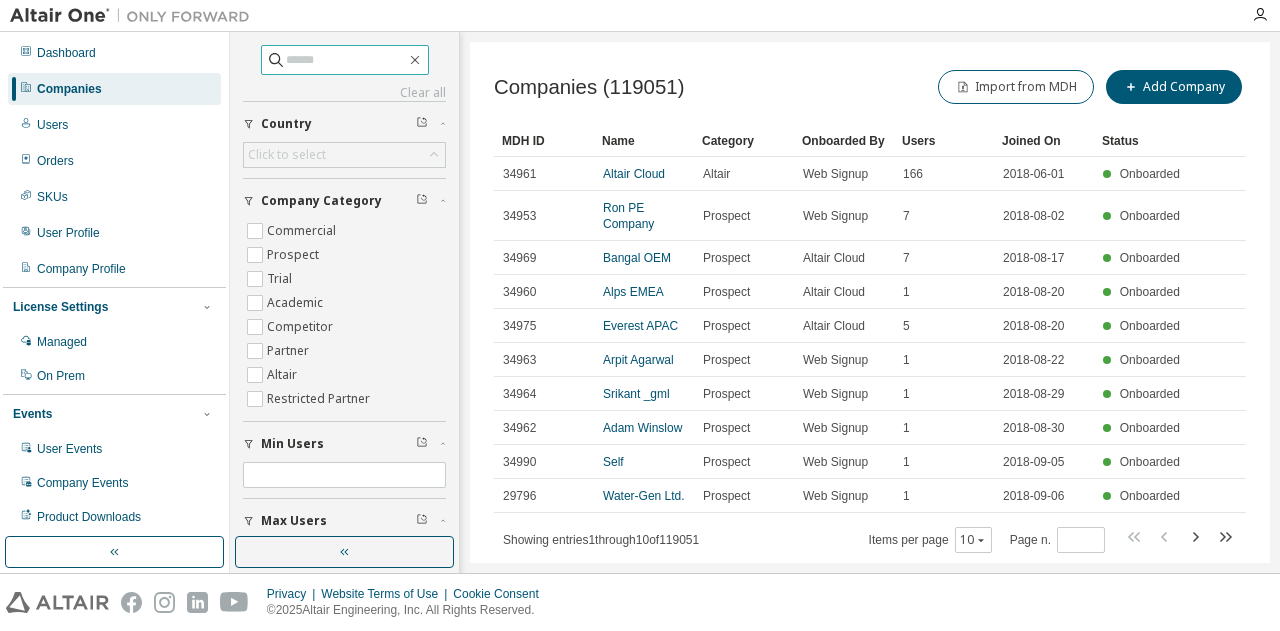 click at bounding box center [346, 60] 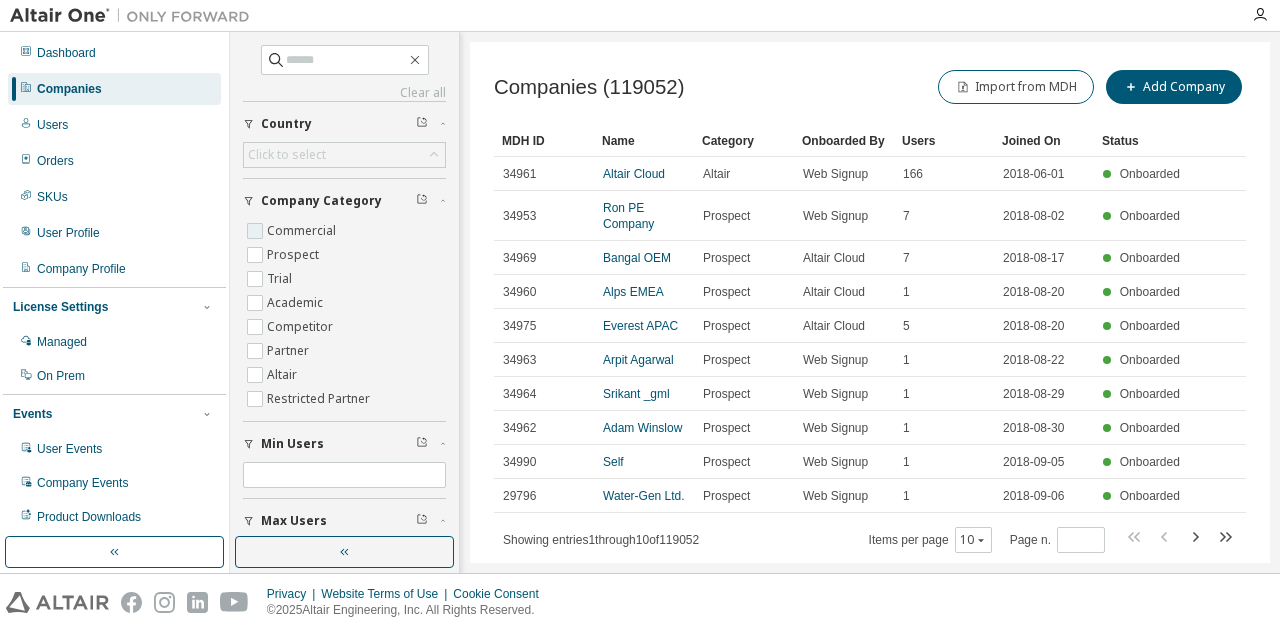 click on "Commercial" at bounding box center [303, 231] 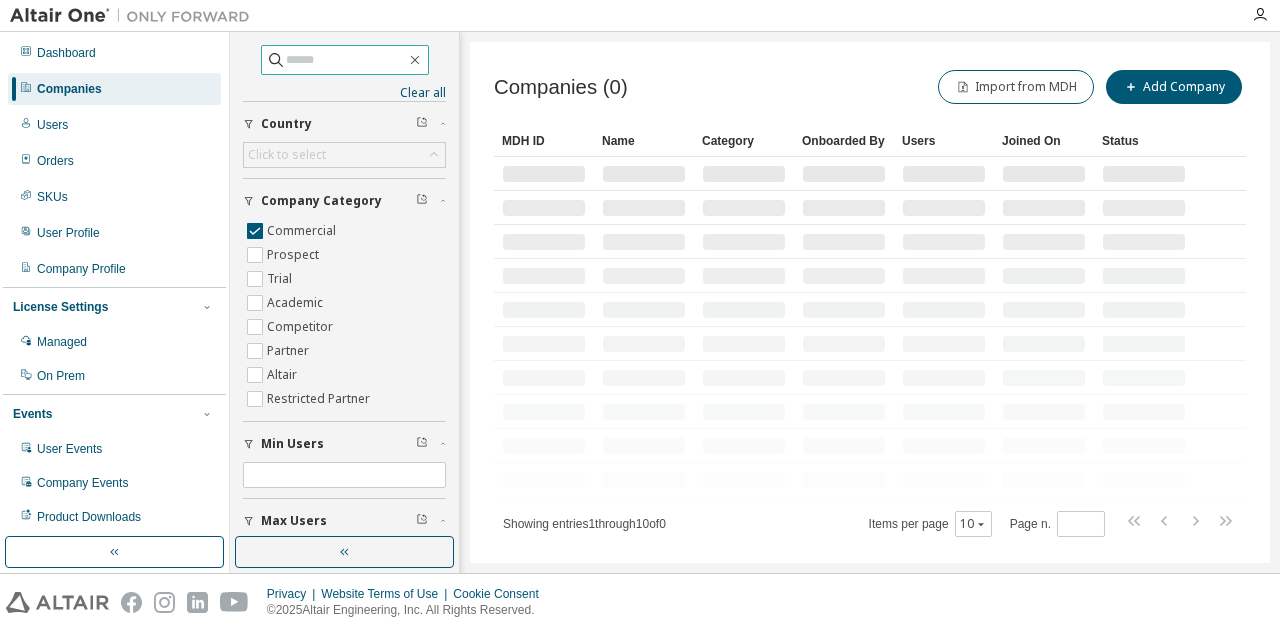 click at bounding box center (346, 60) 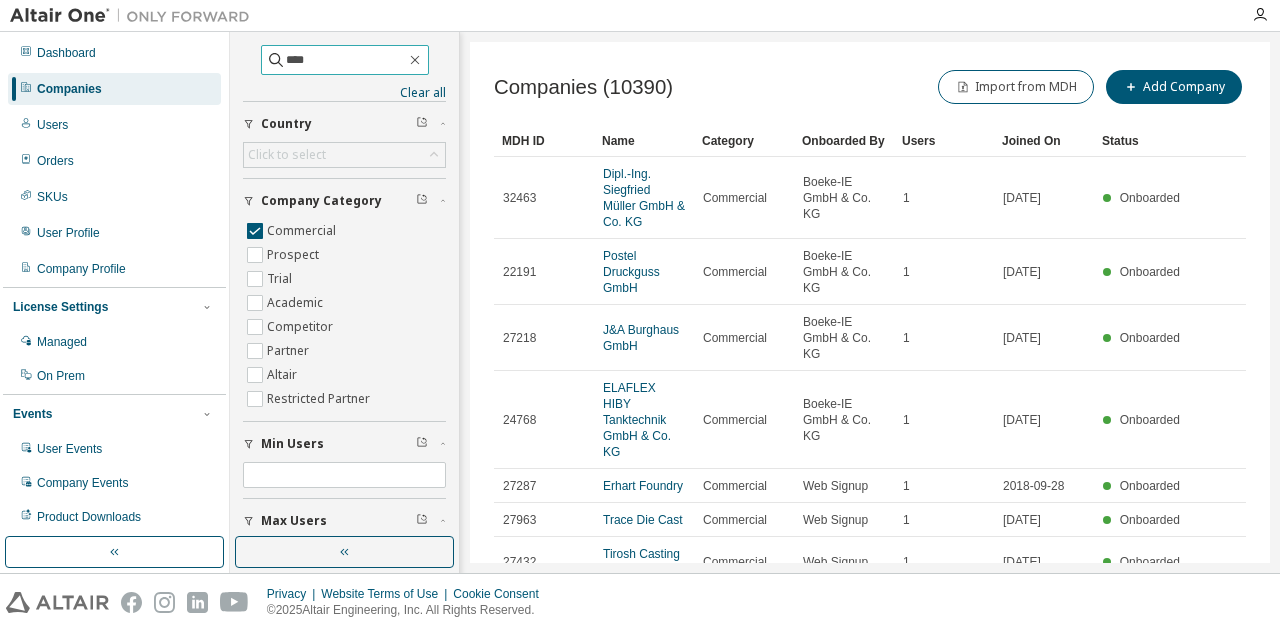 type on "****" 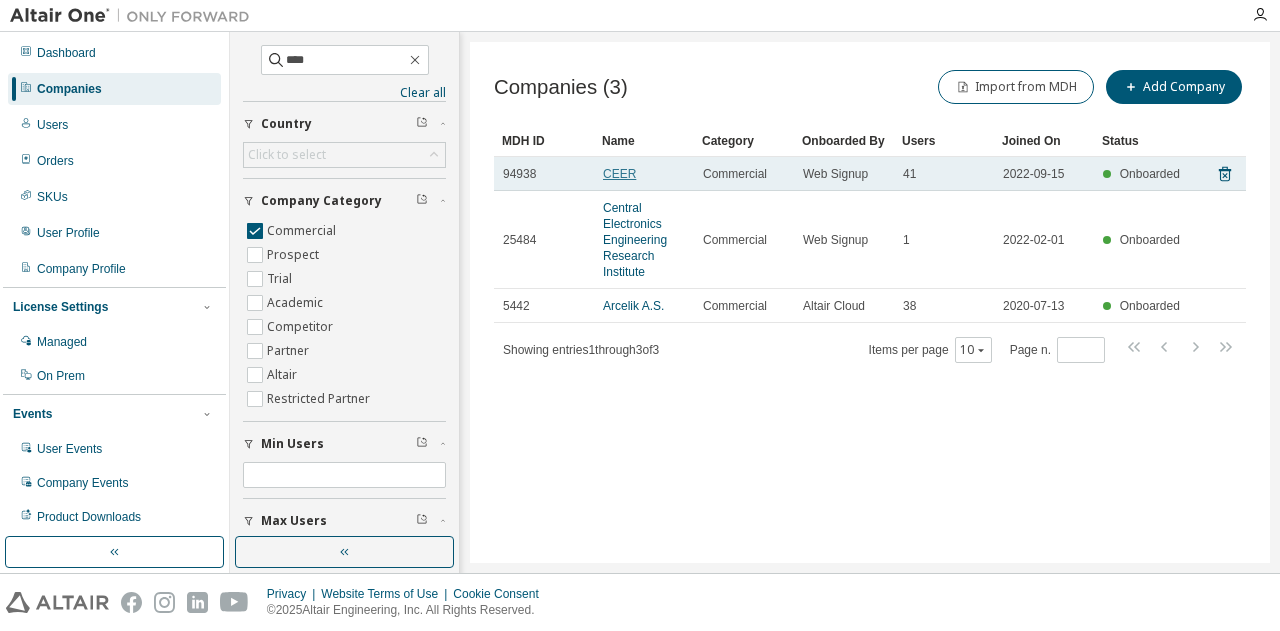 click on "CEER" at bounding box center [619, 174] 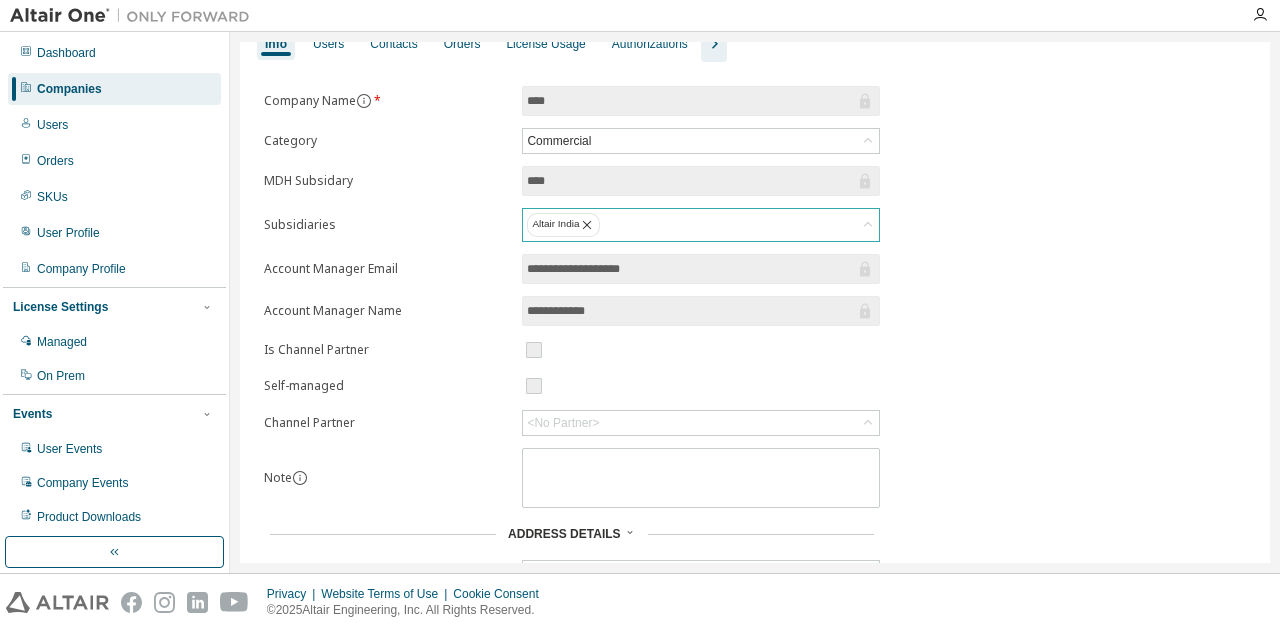 scroll, scrollTop: 0, scrollLeft: 0, axis: both 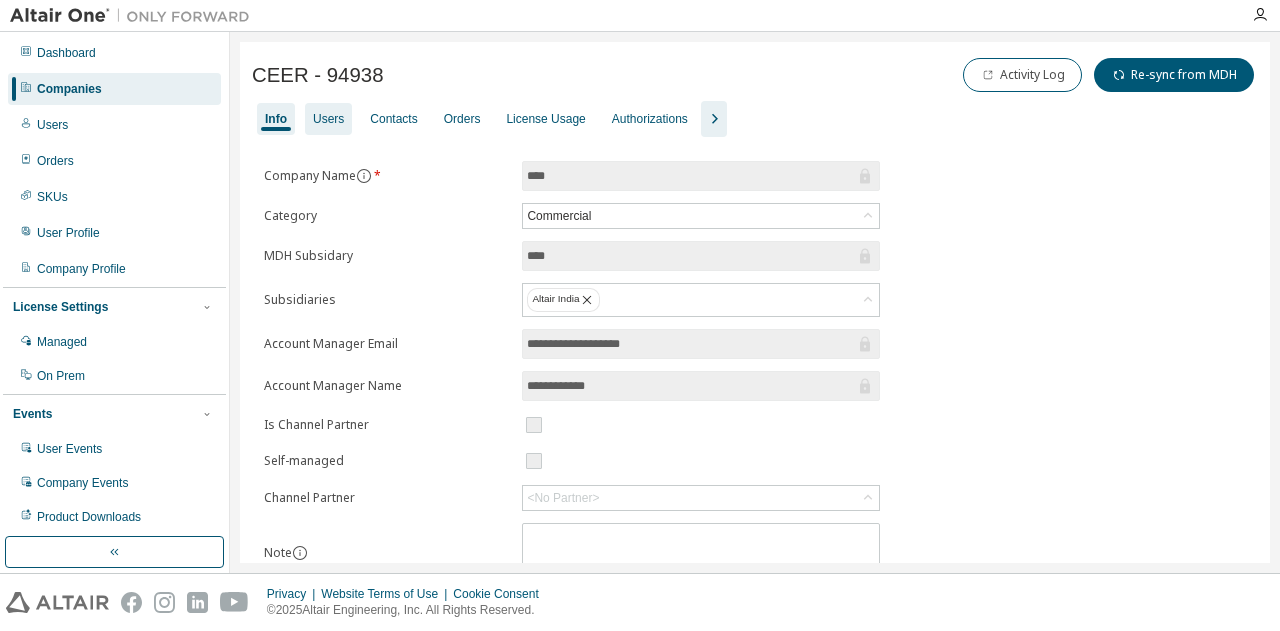 click on "Users" at bounding box center [328, 119] 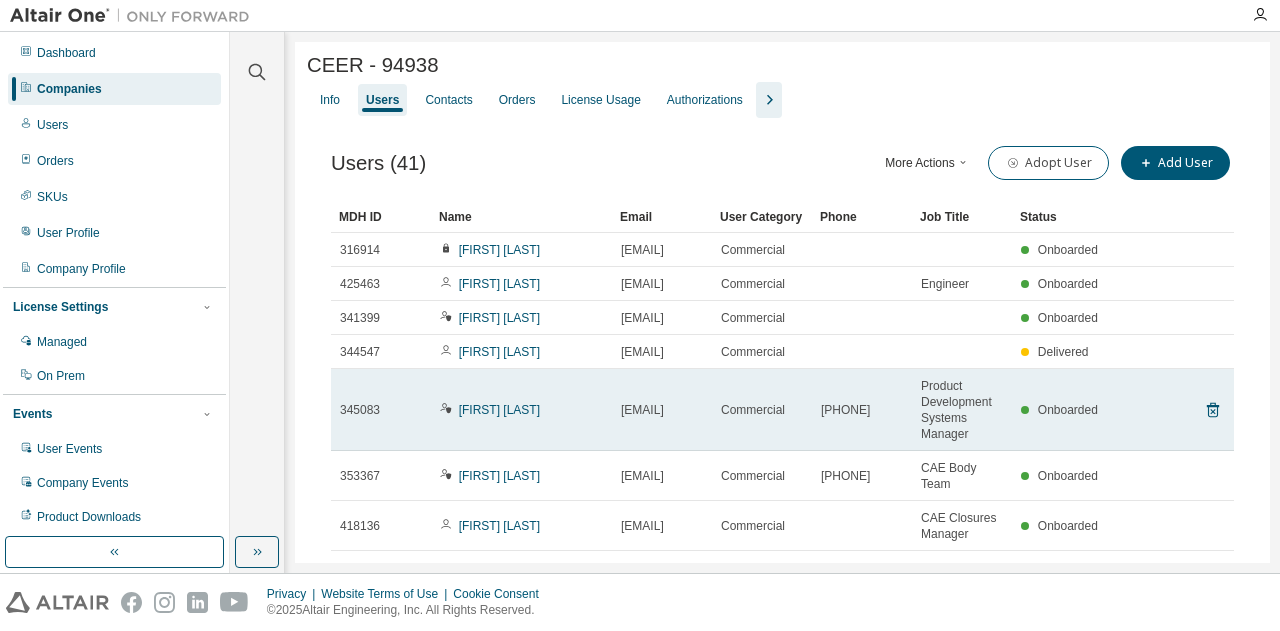 scroll, scrollTop: 100, scrollLeft: 0, axis: vertical 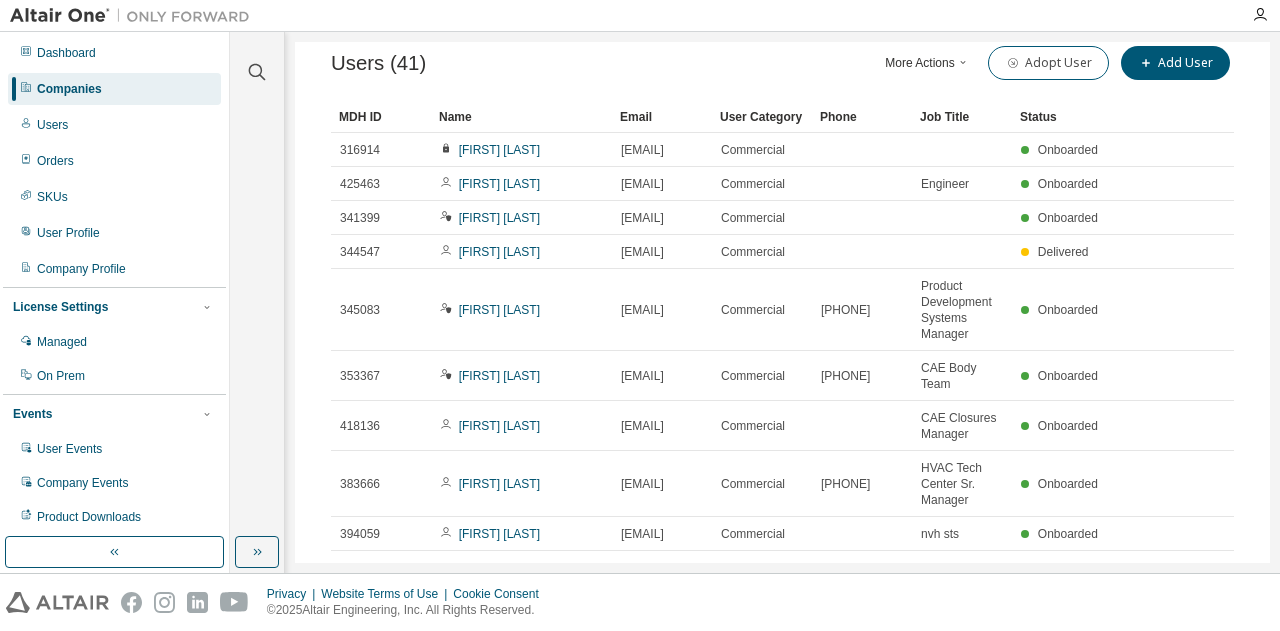 drag, startPoint x: 710, startPoint y: 121, endPoint x: 786, endPoint y: 135, distance: 77.27872 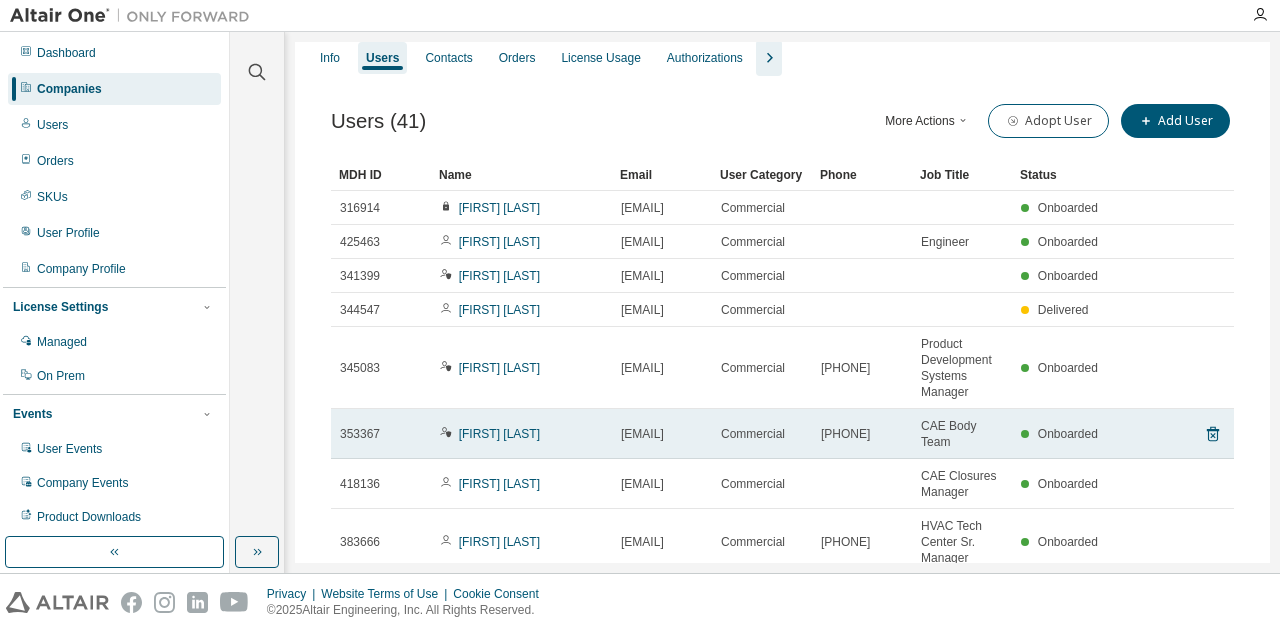 scroll, scrollTop: 0, scrollLeft: 0, axis: both 